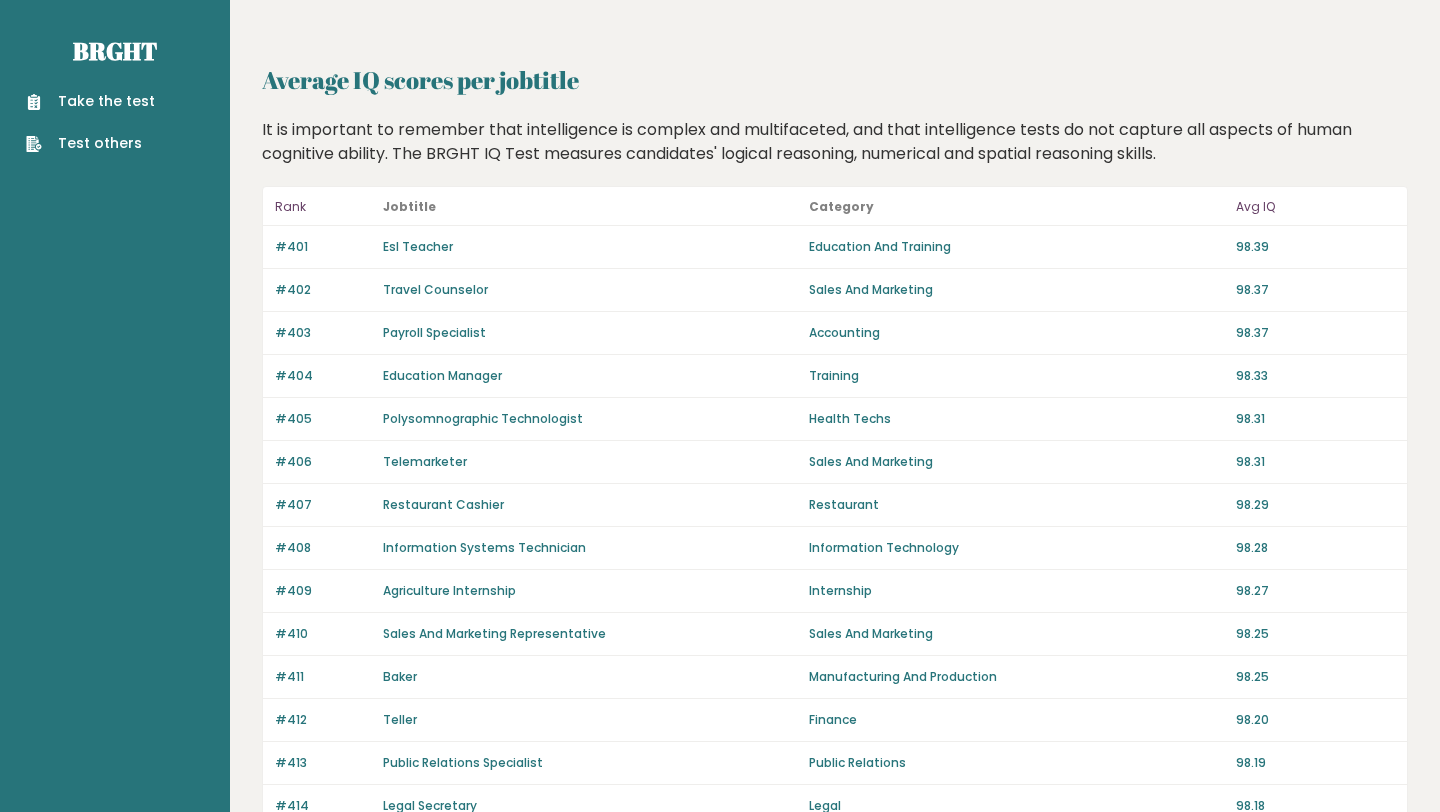 scroll, scrollTop: 1305, scrollLeft: 0, axis: vertical 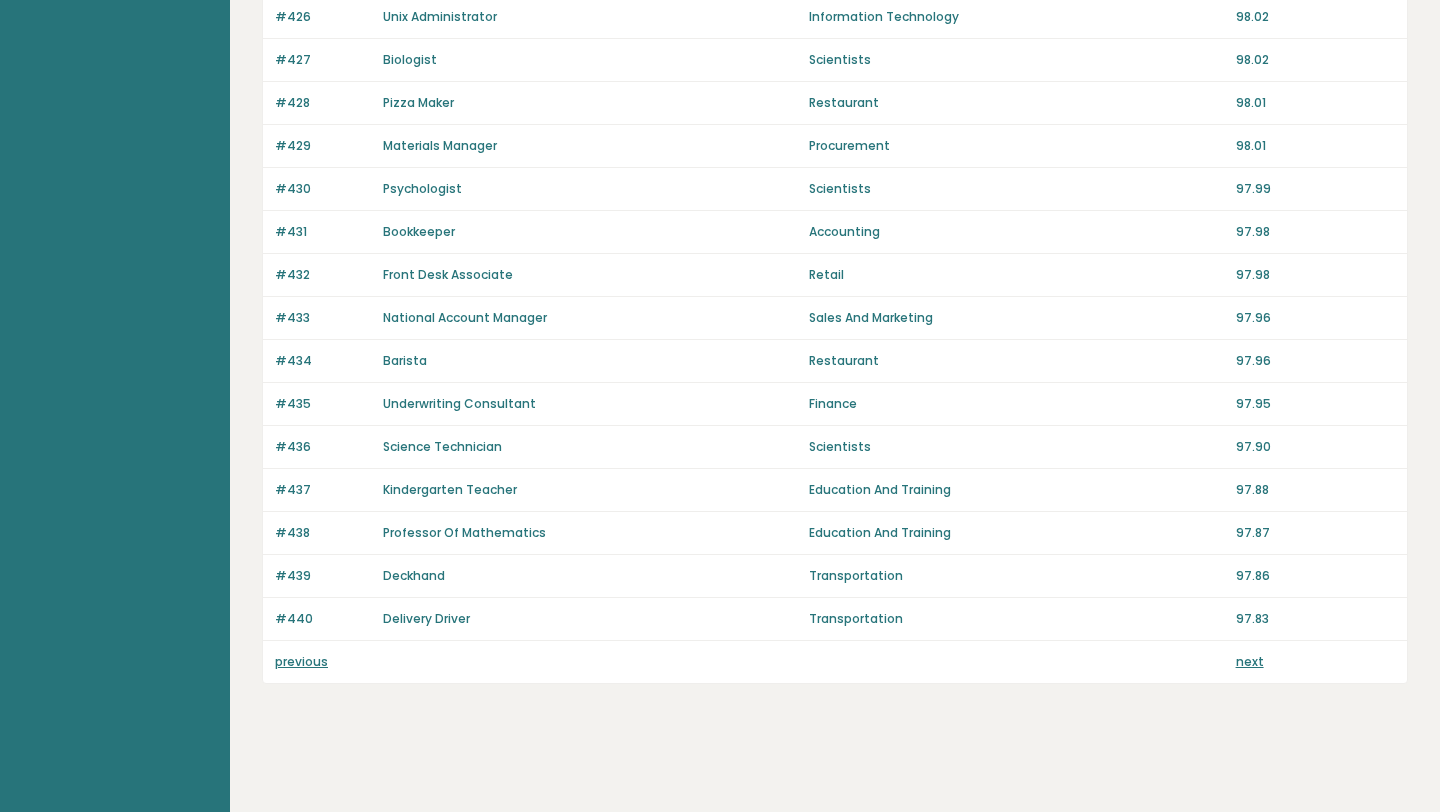 click on "next" at bounding box center [1250, 661] 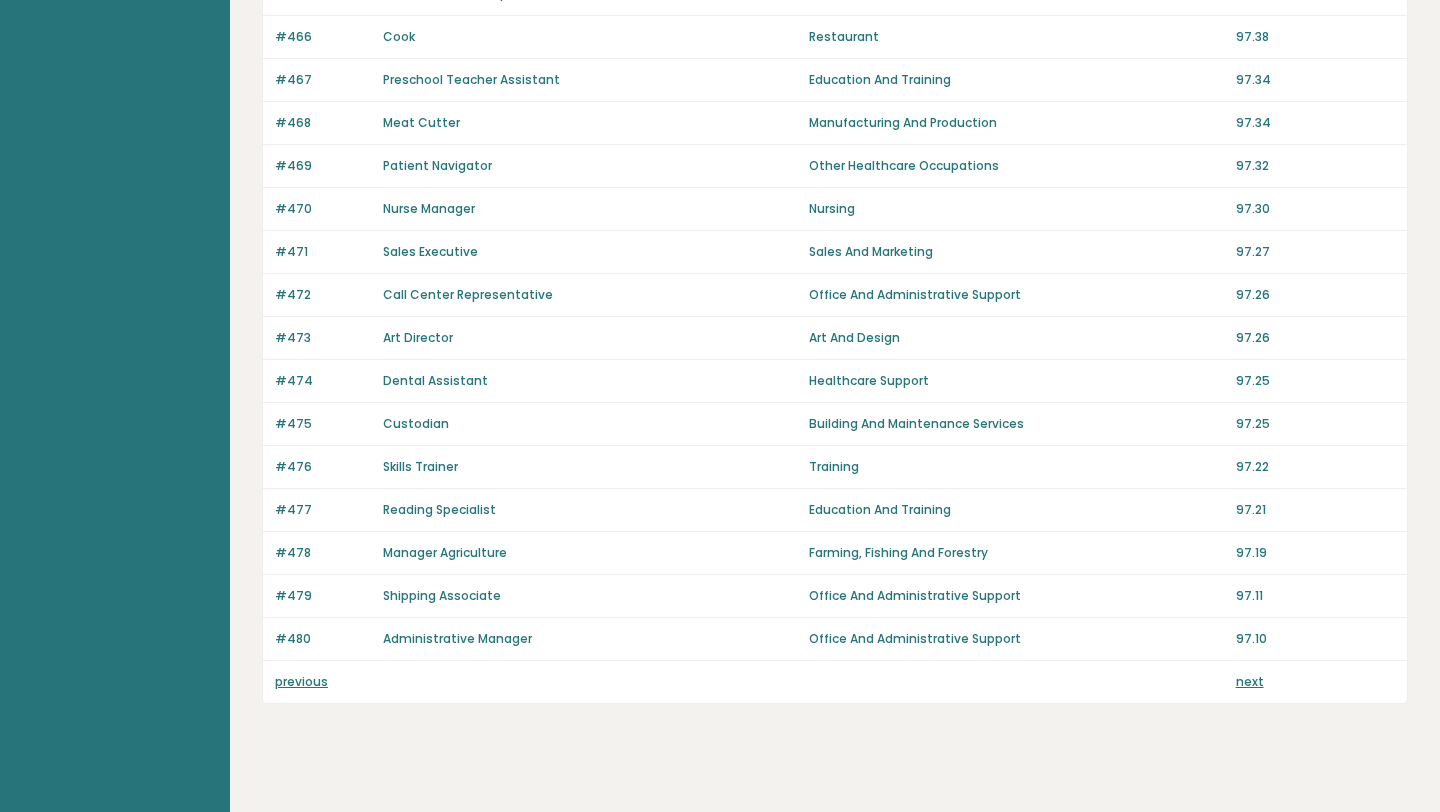 scroll, scrollTop: 1305, scrollLeft: 0, axis: vertical 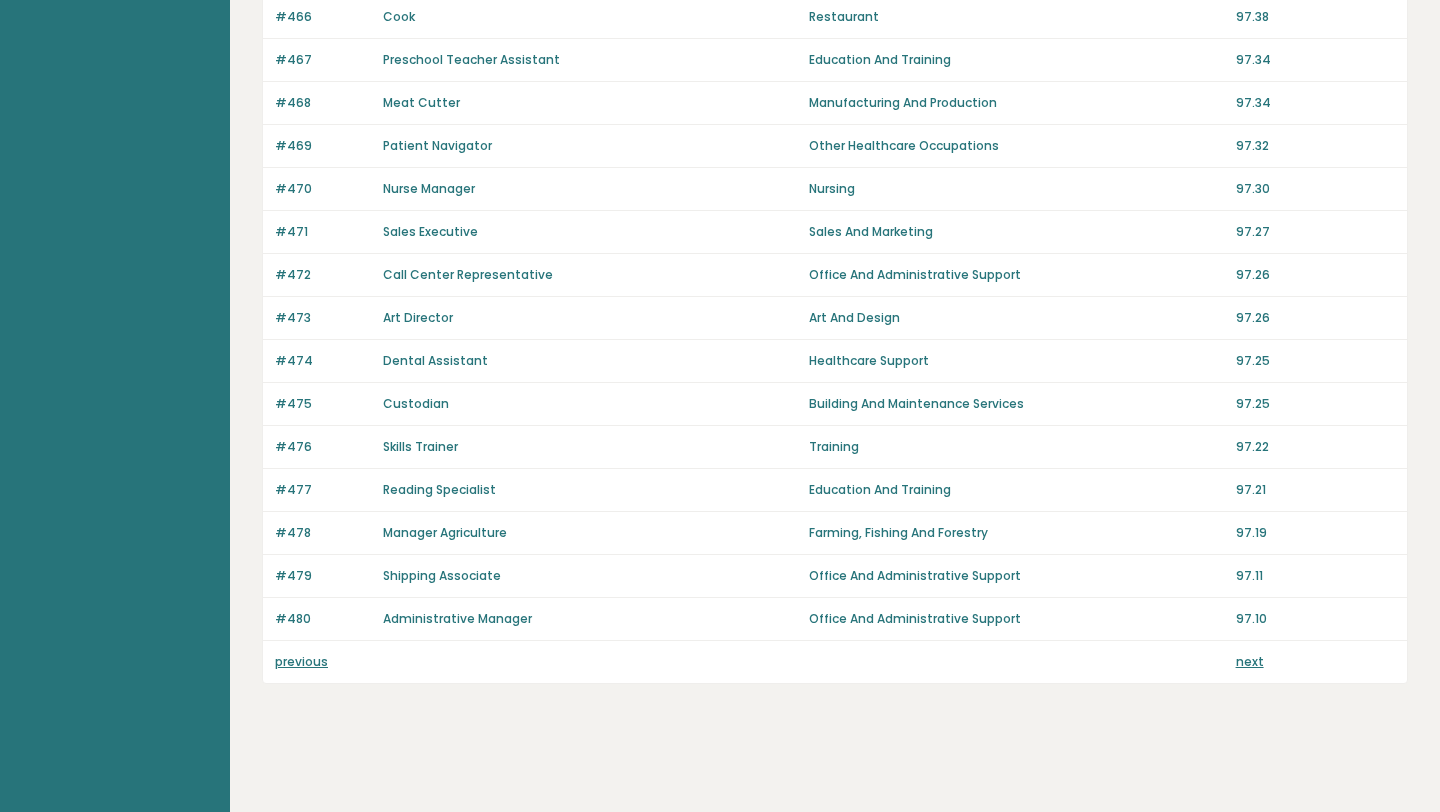 click on "previous" at bounding box center (301, 661) 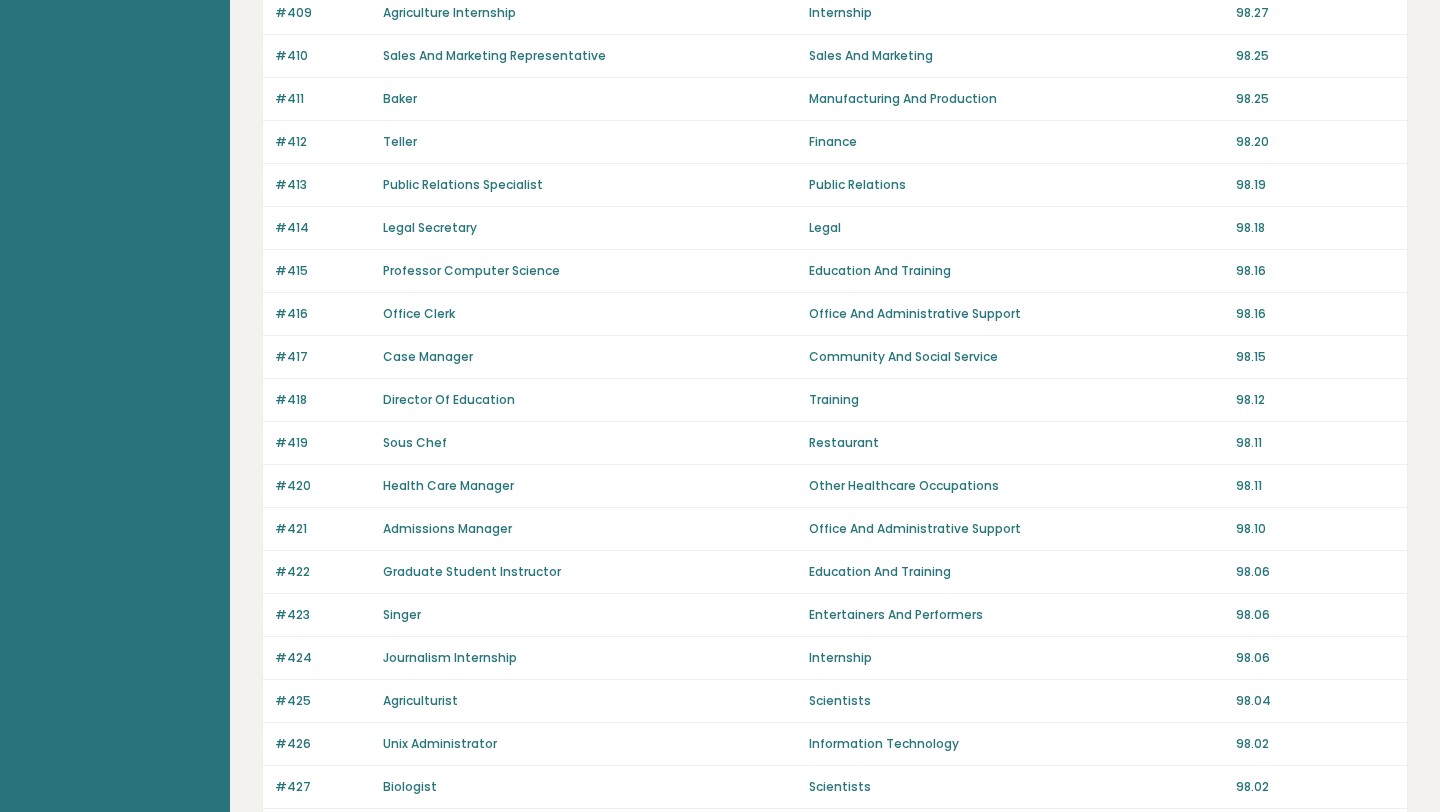 scroll, scrollTop: 1305, scrollLeft: 0, axis: vertical 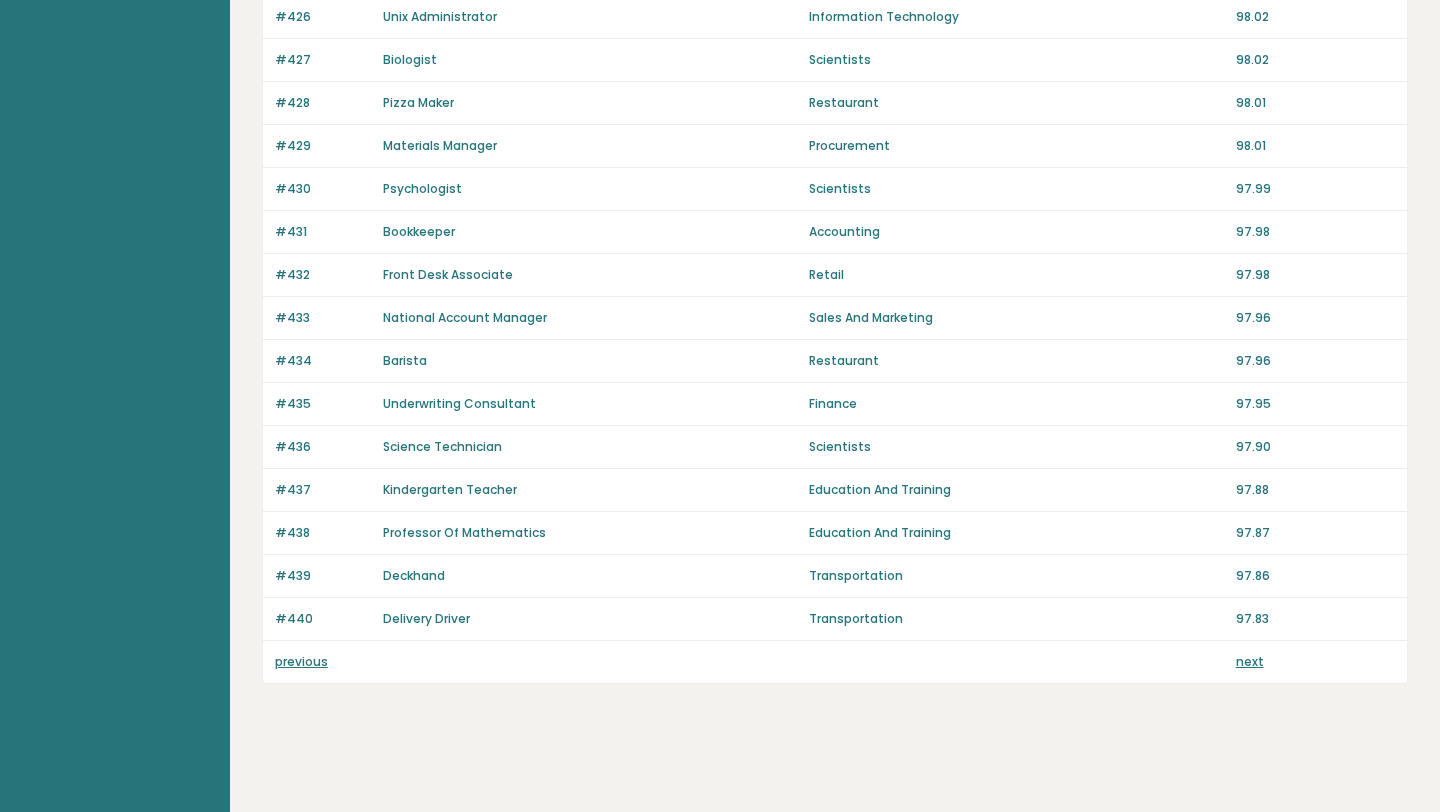 click on "previous" at bounding box center [301, 661] 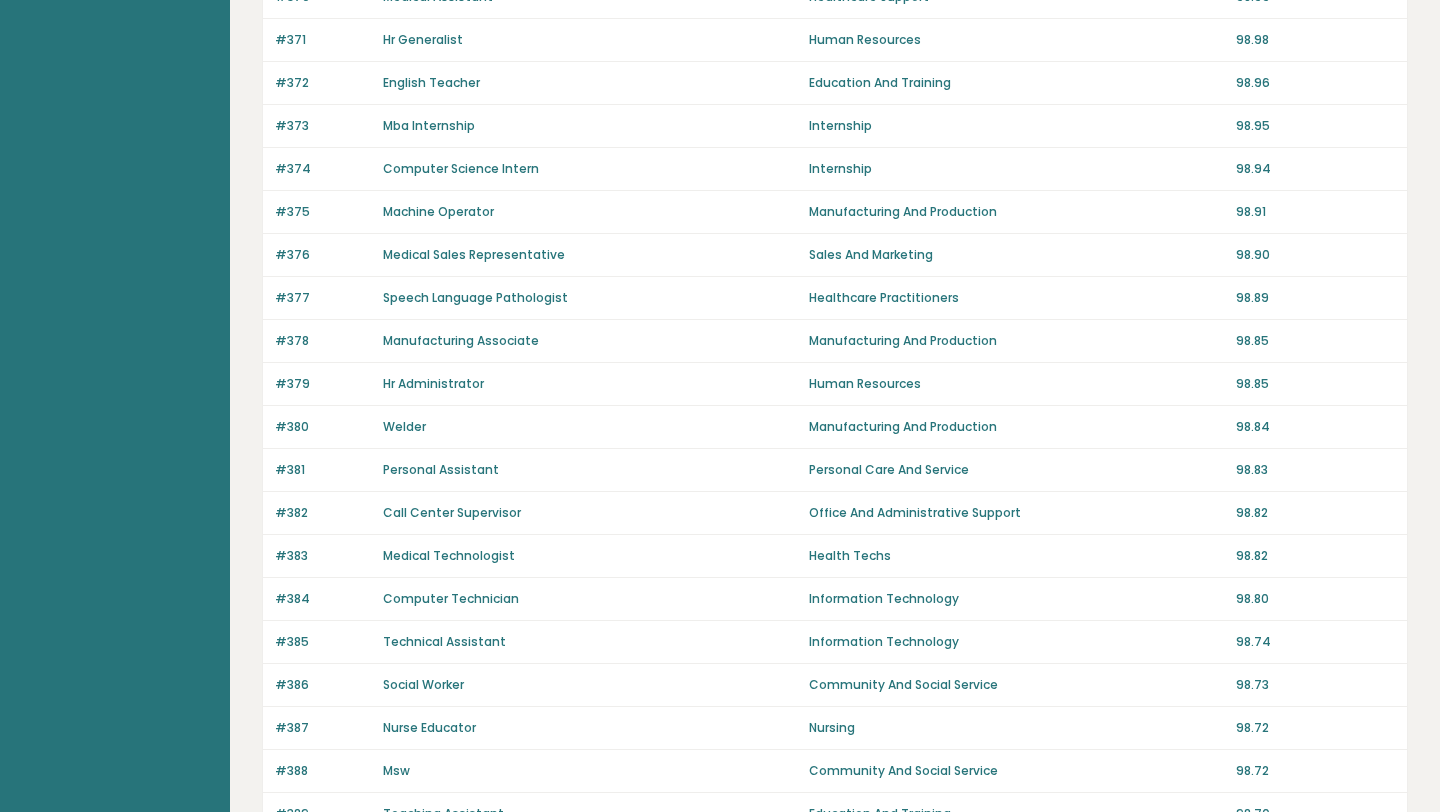 scroll, scrollTop: 1305, scrollLeft: 0, axis: vertical 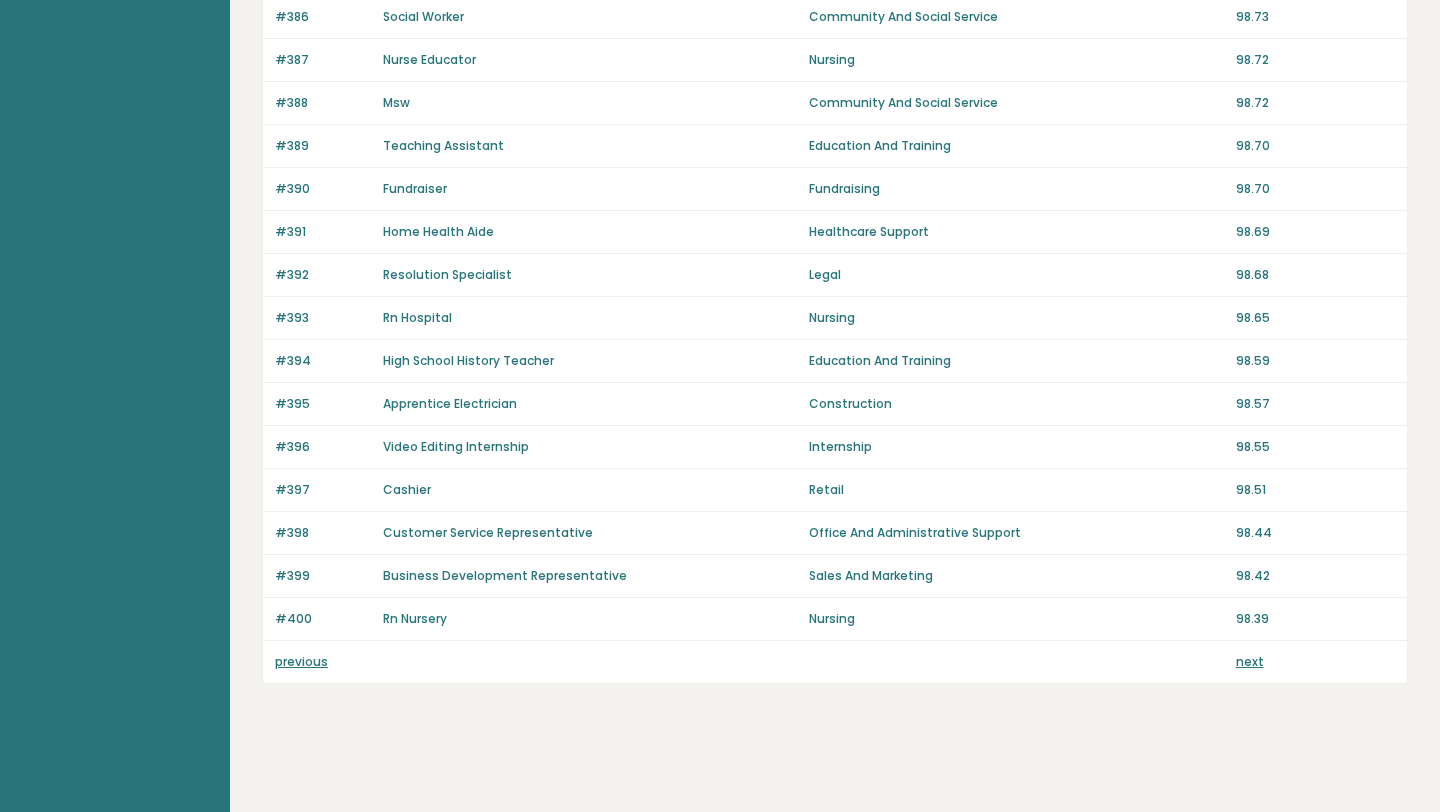 click on "previous" at bounding box center [301, 661] 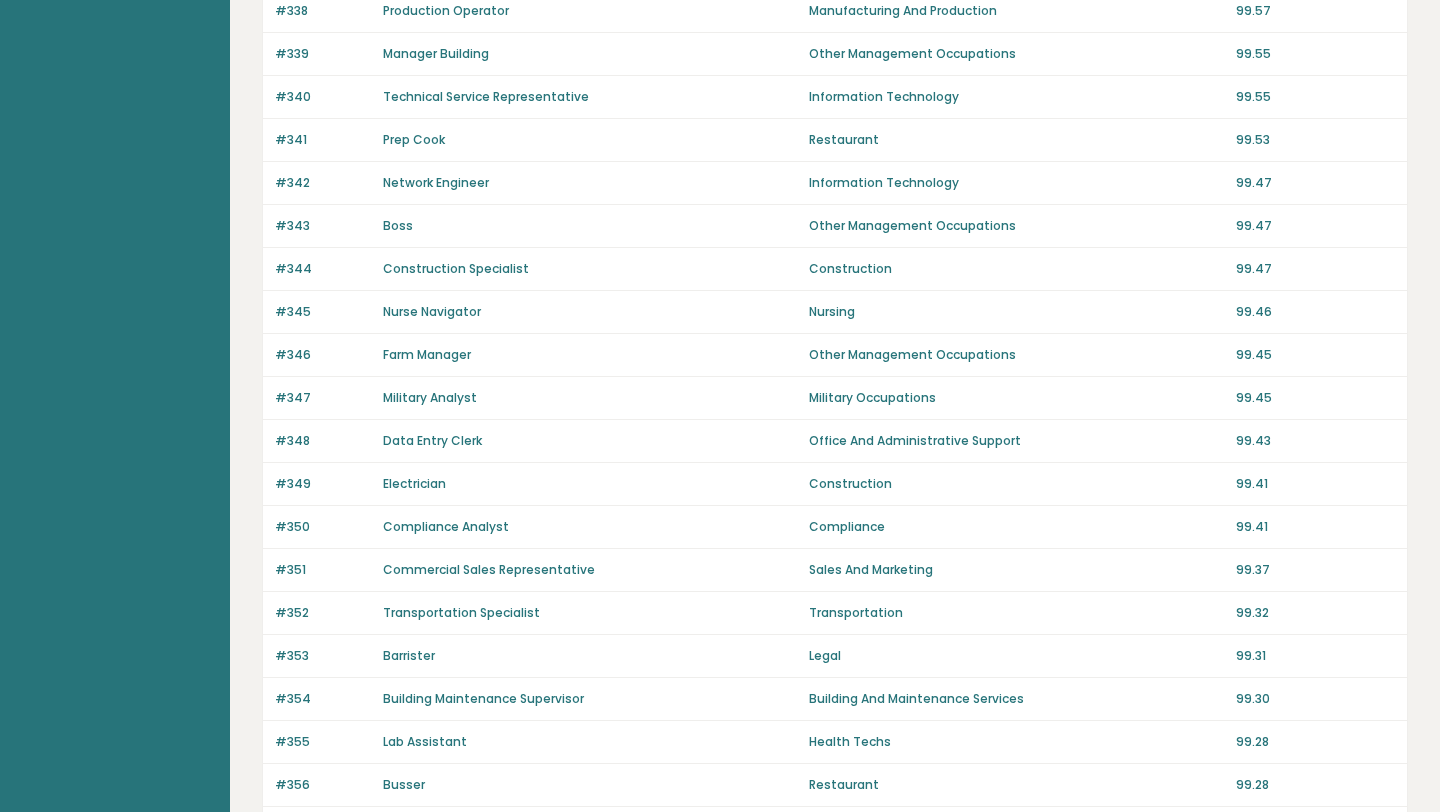 scroll, scrollTop: 1305, scrollLeft: 0, axis: vertical 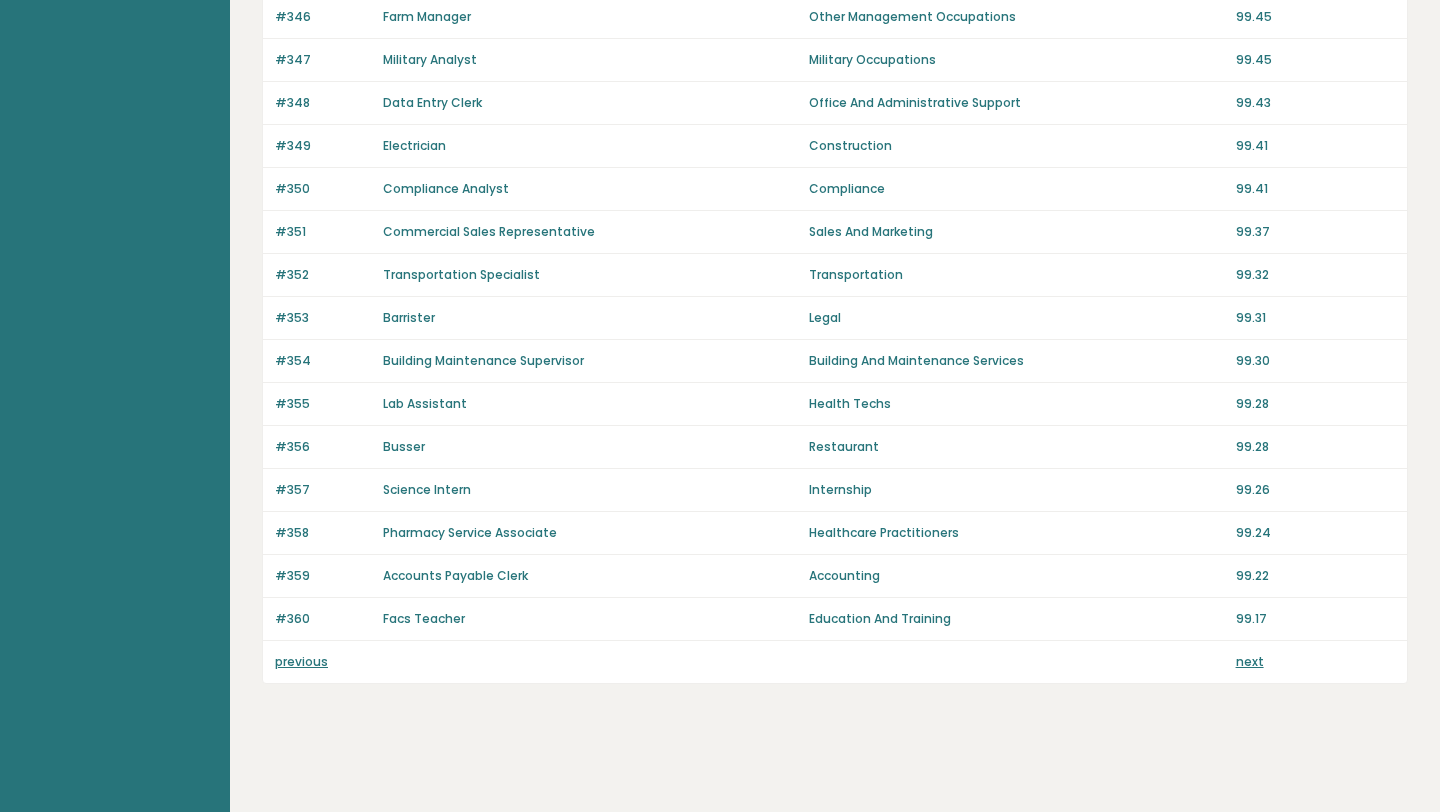 click on "previous" at bounding box center [301, 661] 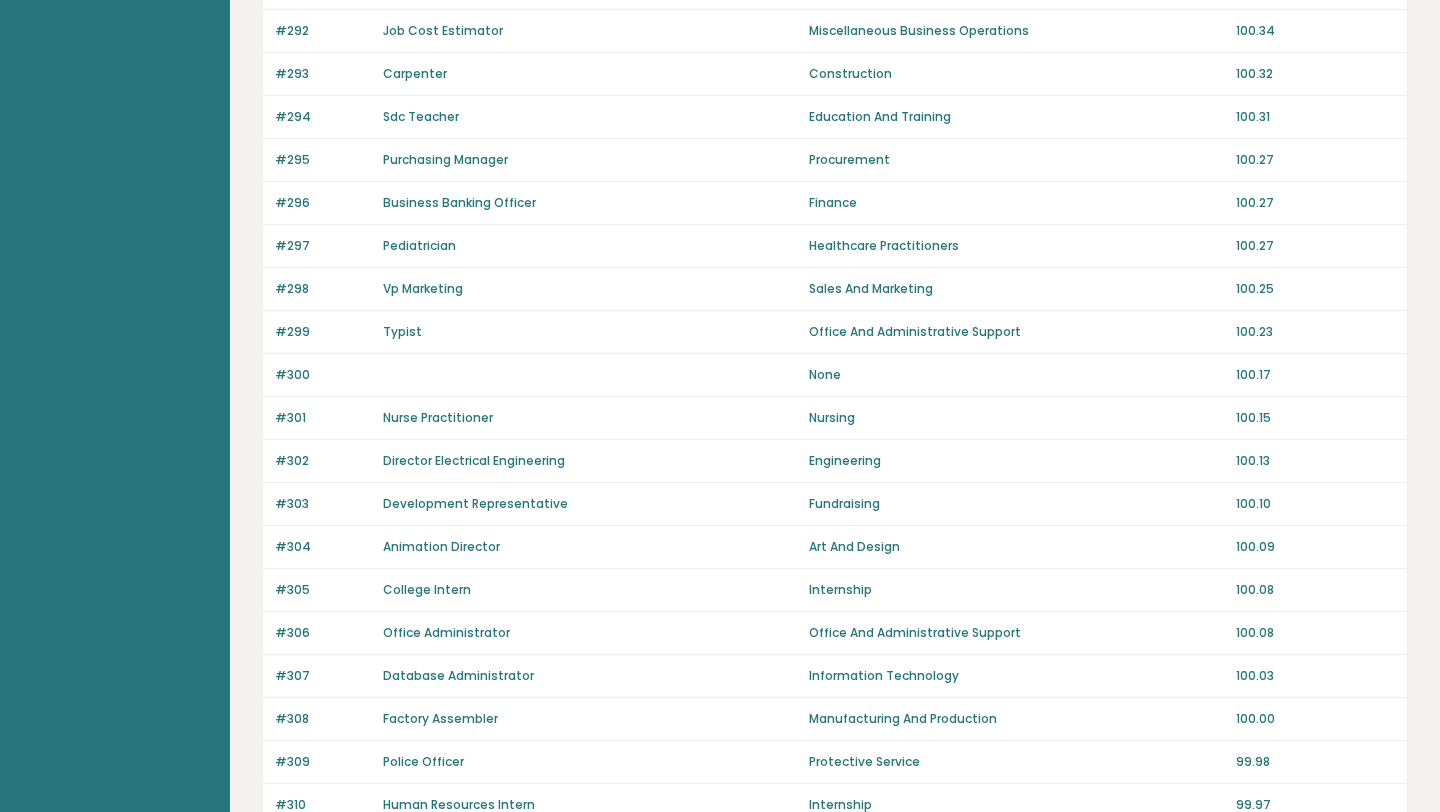 scroll, scrollTop: 1305, scrollLeft: 0, axis: vertical 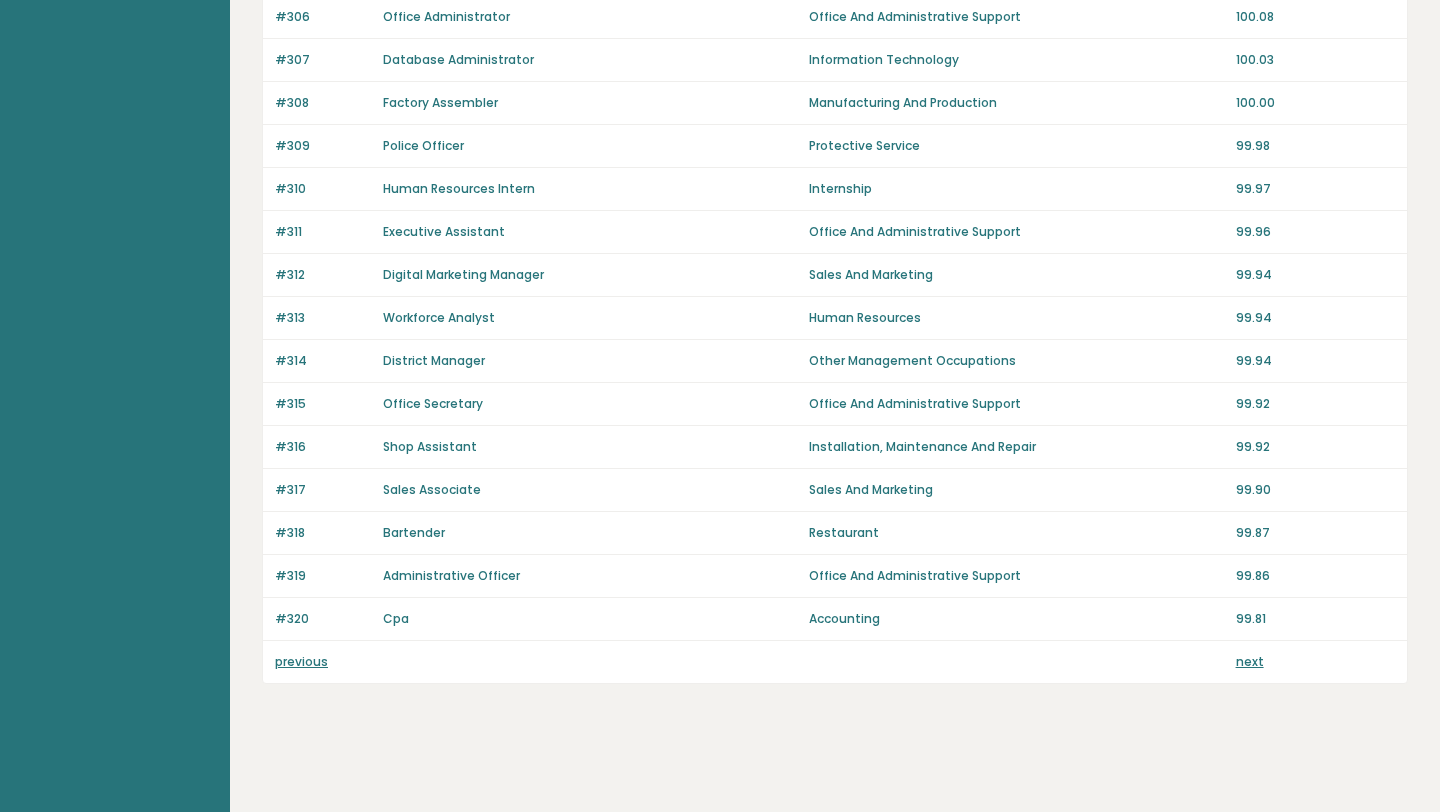click on "previous" at bounding box center [301, 661] 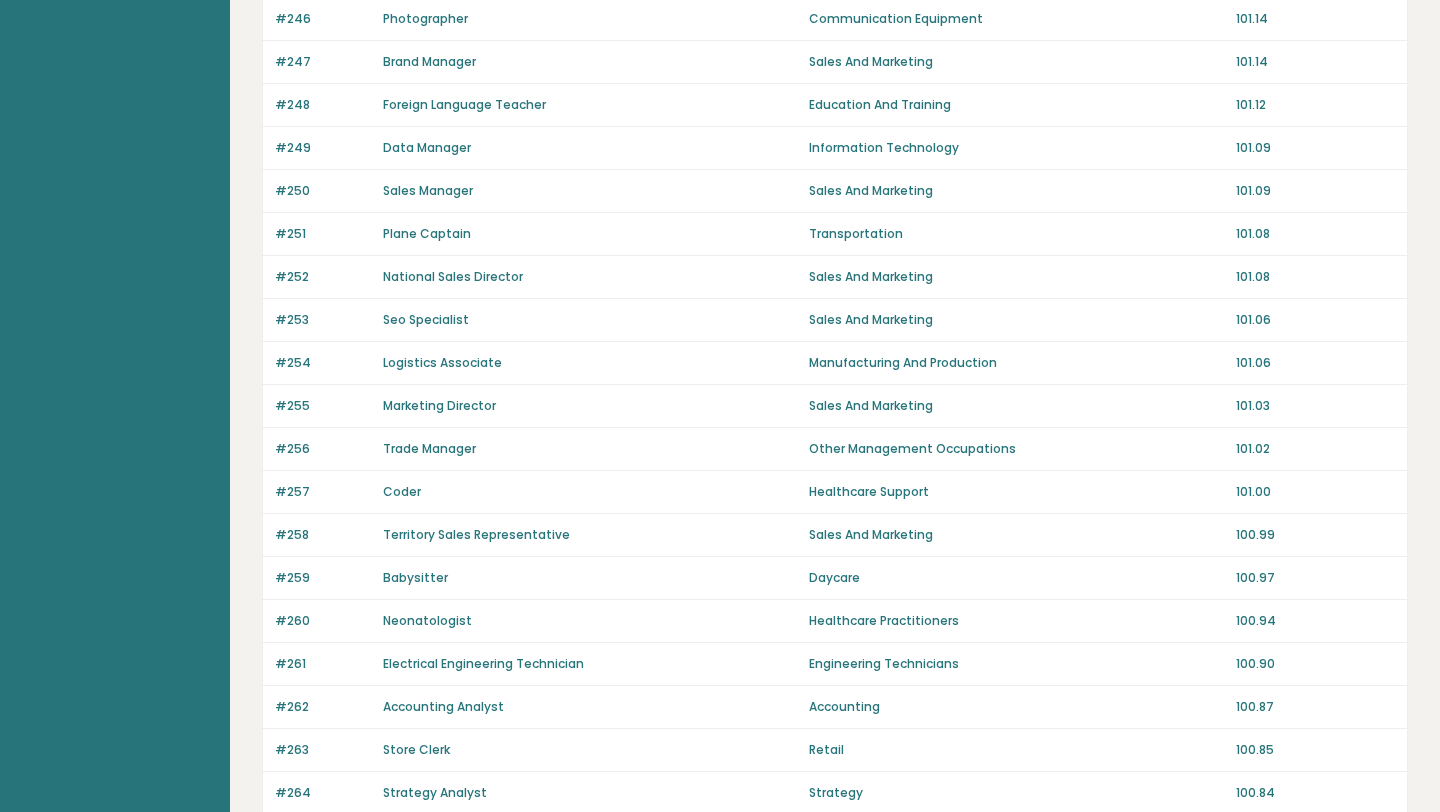 scroll, scrollTop: 1305, scrollLeft: 0, axis: vertical 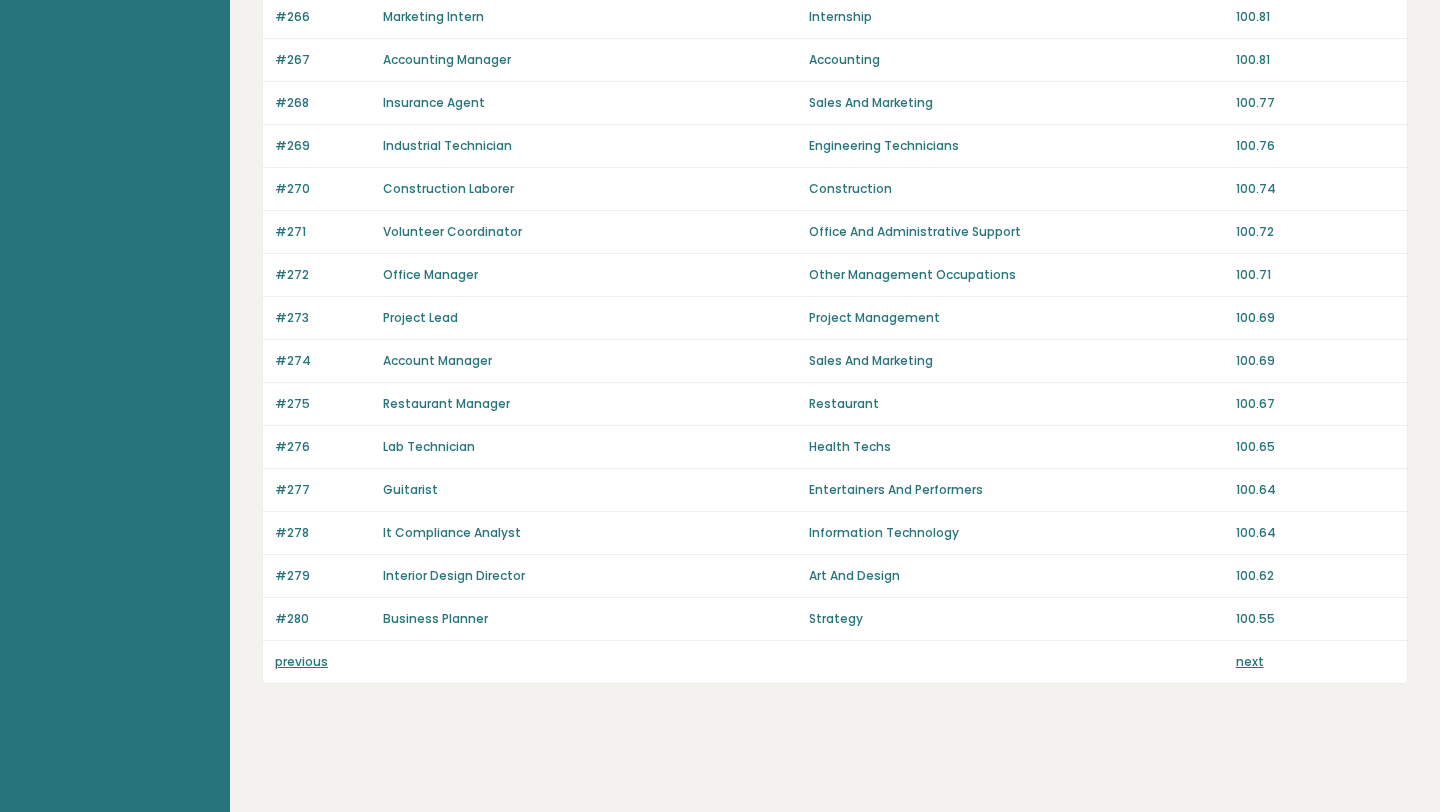click on "previous" at bounding box center (301, 661) 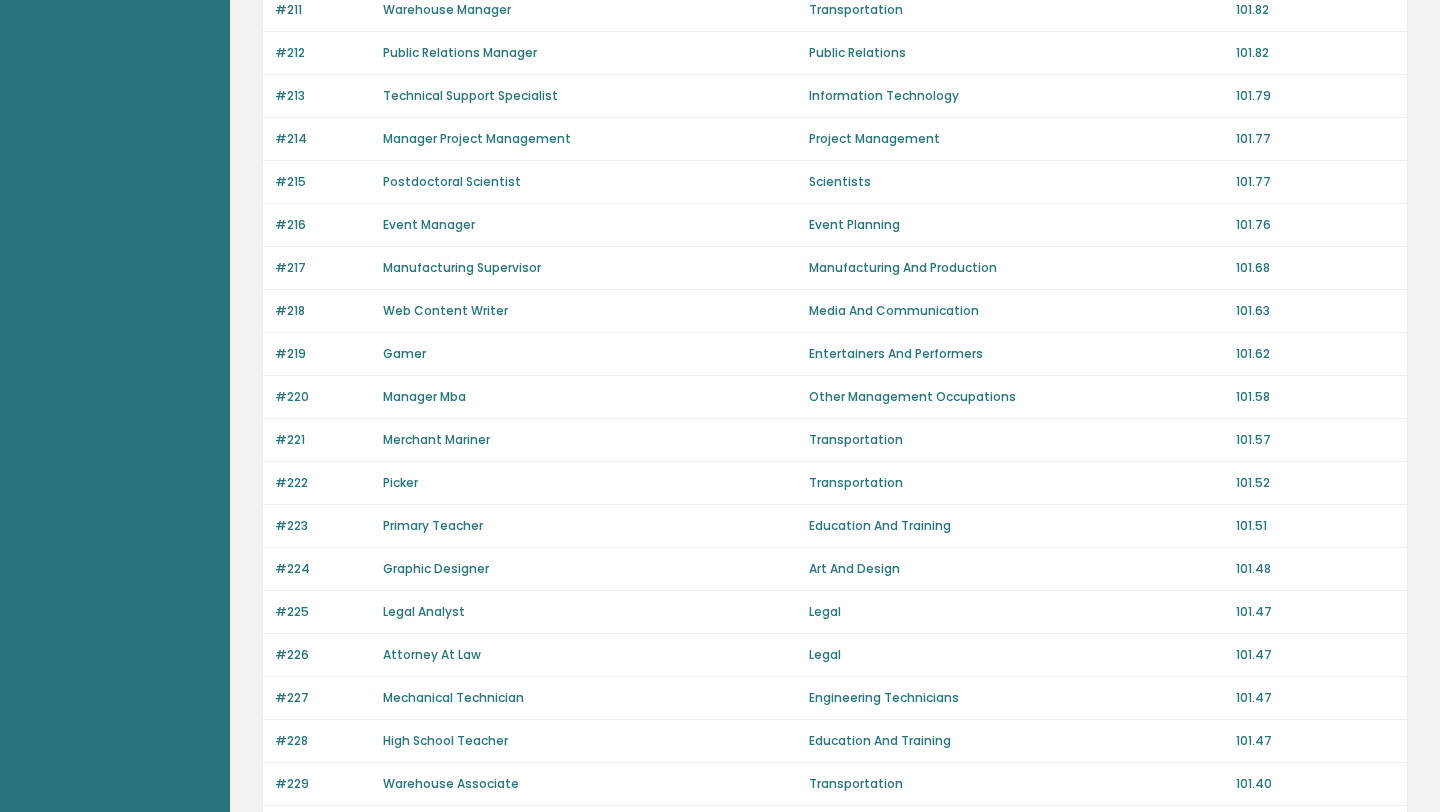 scroll, scrollTop: 1305, scrollLeft: 0, axis: vertical 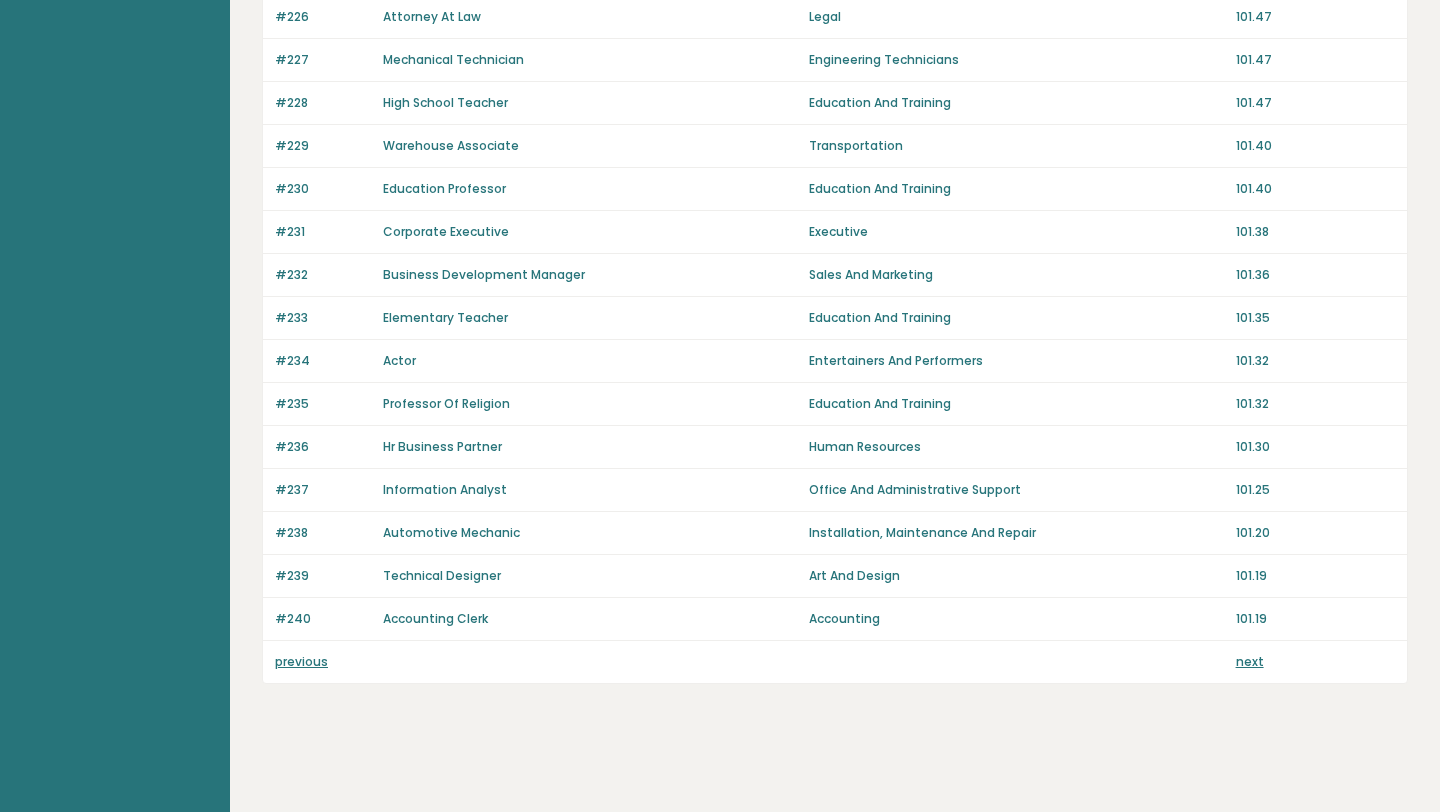 click on "previous" at bounding box center [301, 661] 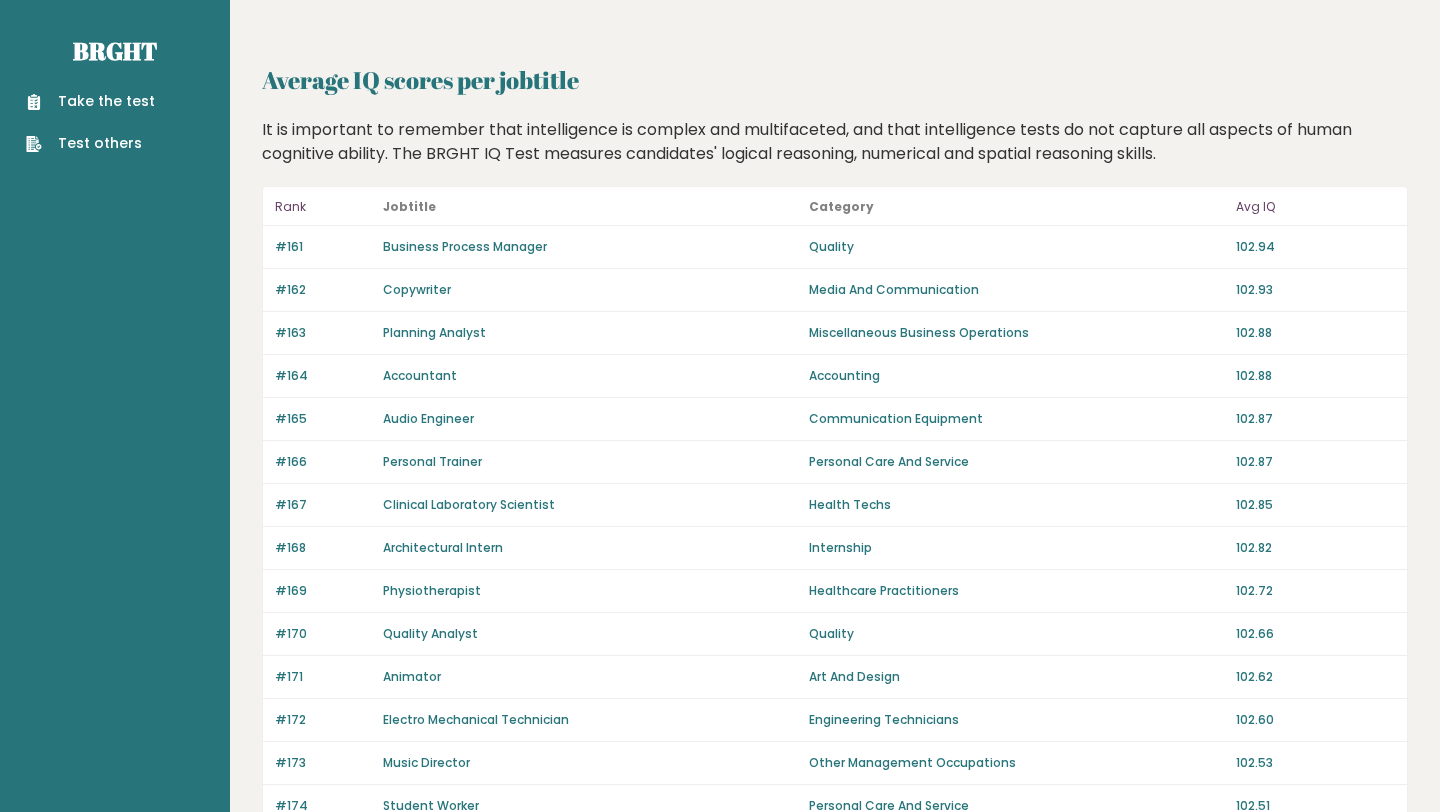 scroll, scrollTop: 1305, scrollLeft: 0, axis: vertical 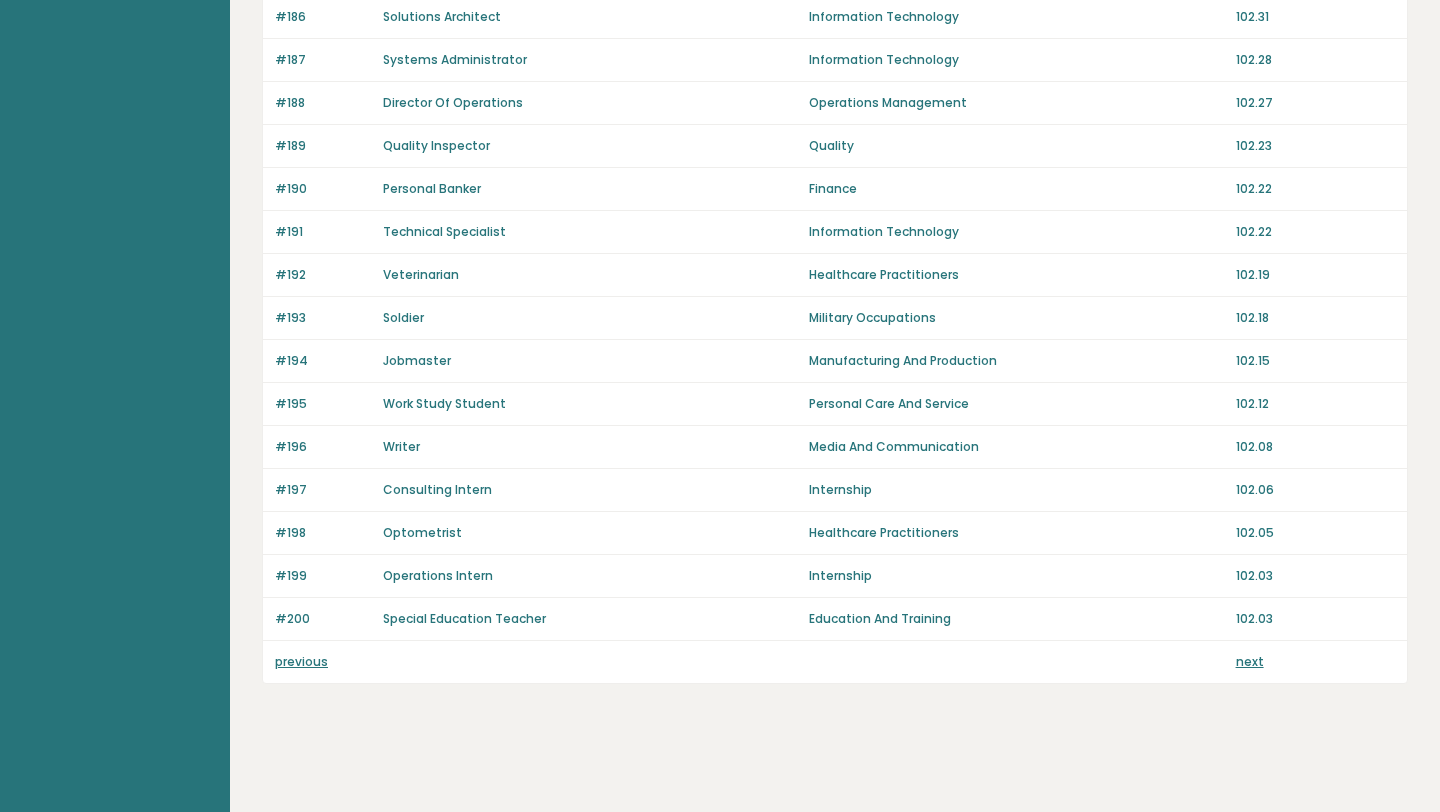 click on "previous" at bounding box center (301, 661) 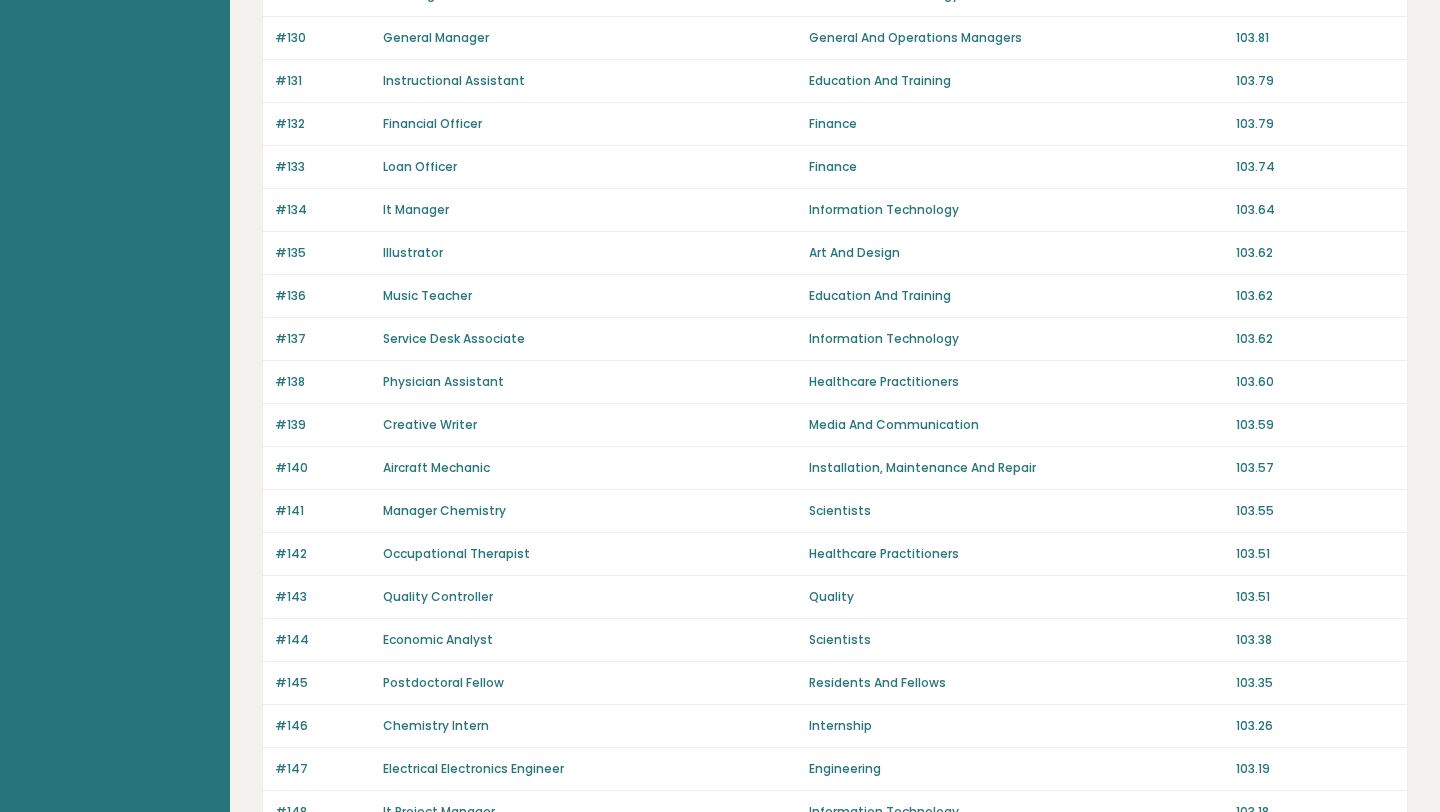 scroll, scrollTop: 1305, scrollLeft: 0, axis: vertical 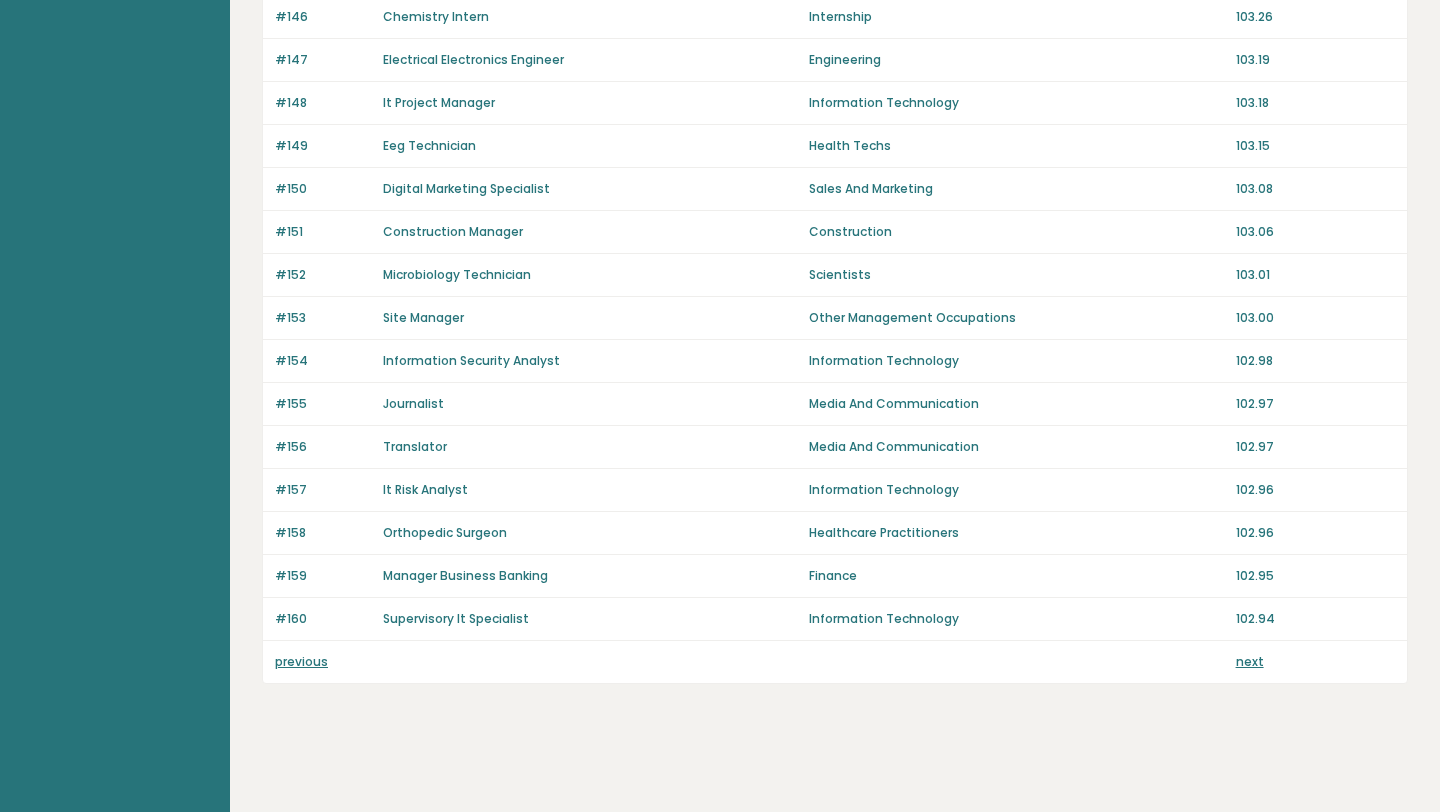 click on "previous" at bounding box center [301, 661] 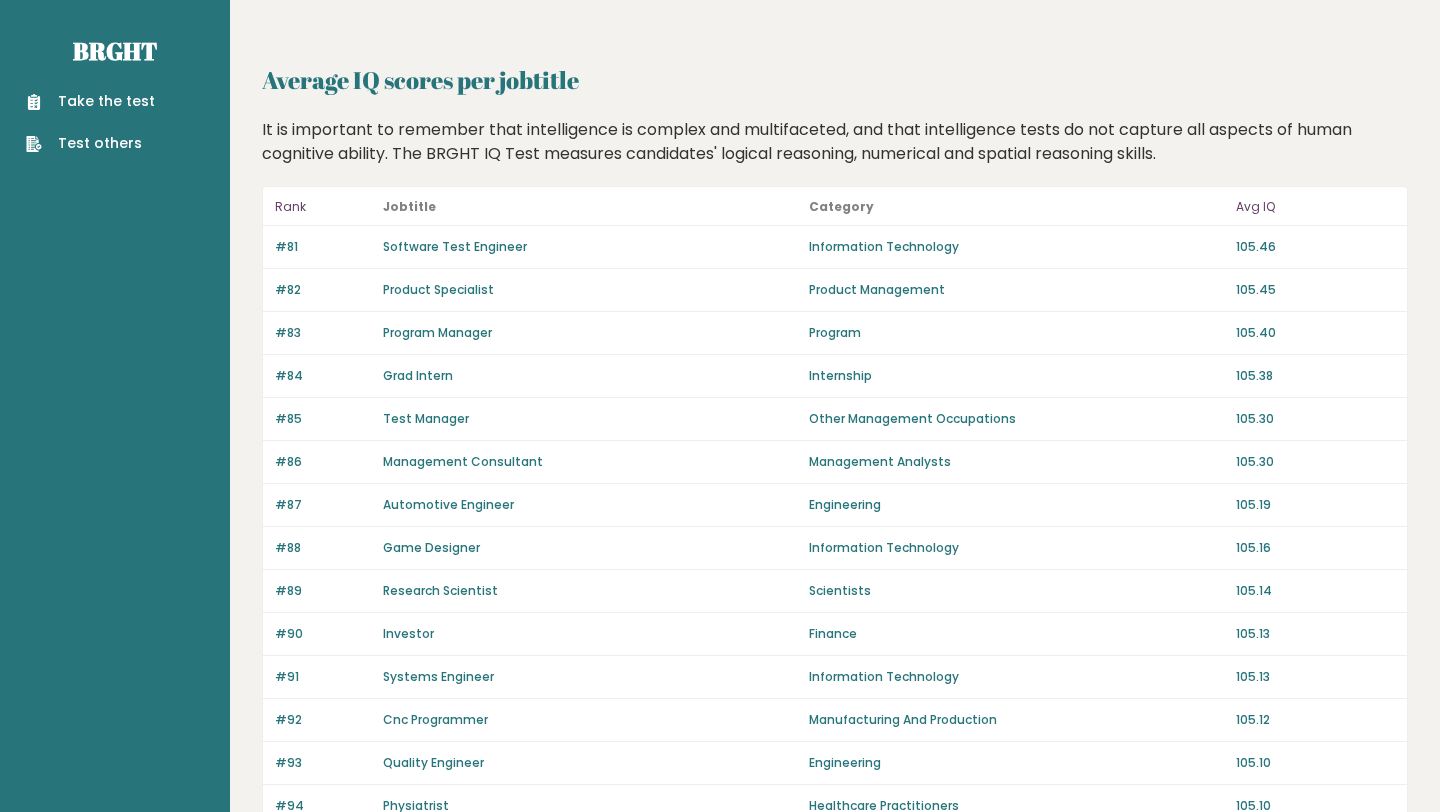 scroll, scrollTop: 1305, scrollLeft: 0, axis: vertical 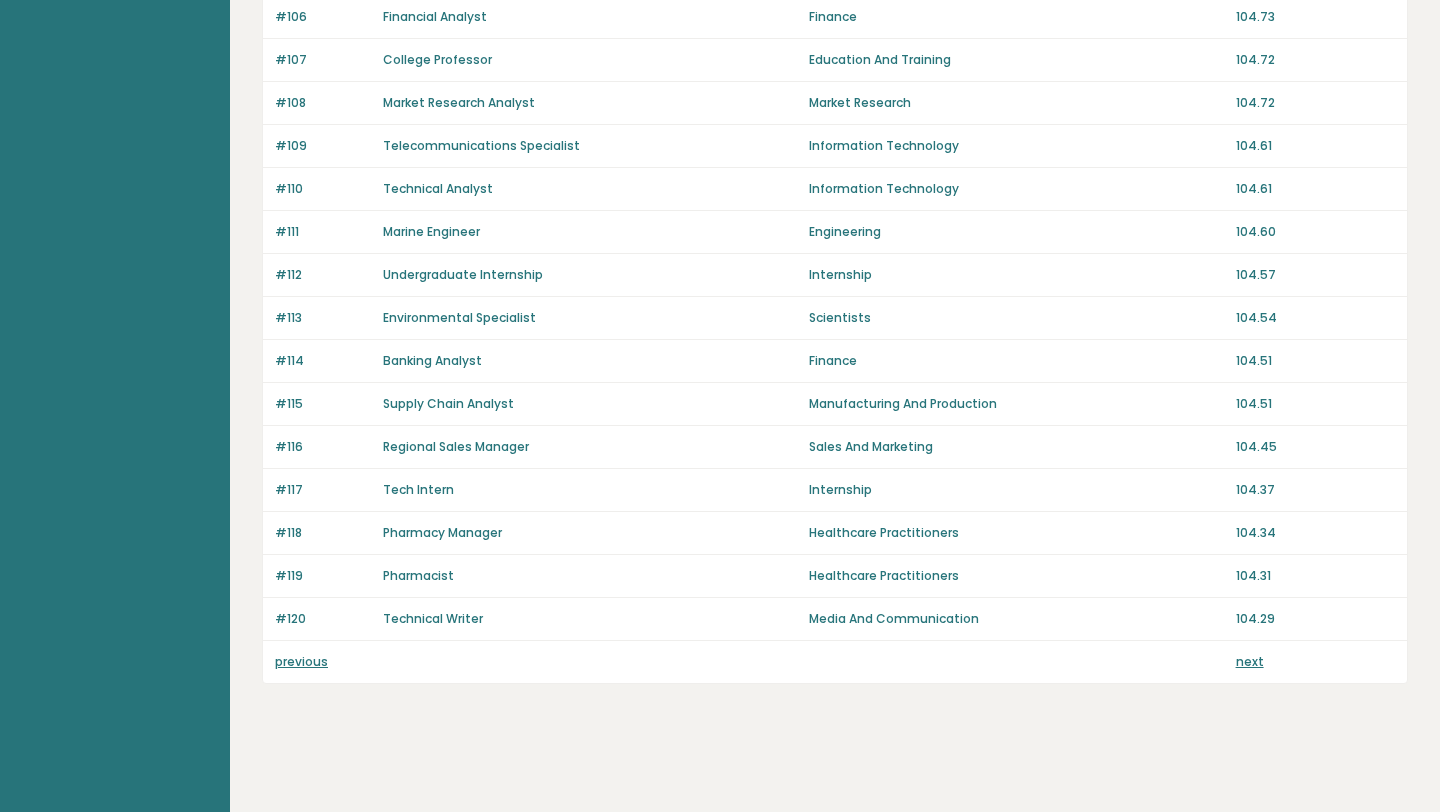 click on "previous" at bounding box center (301, 661) 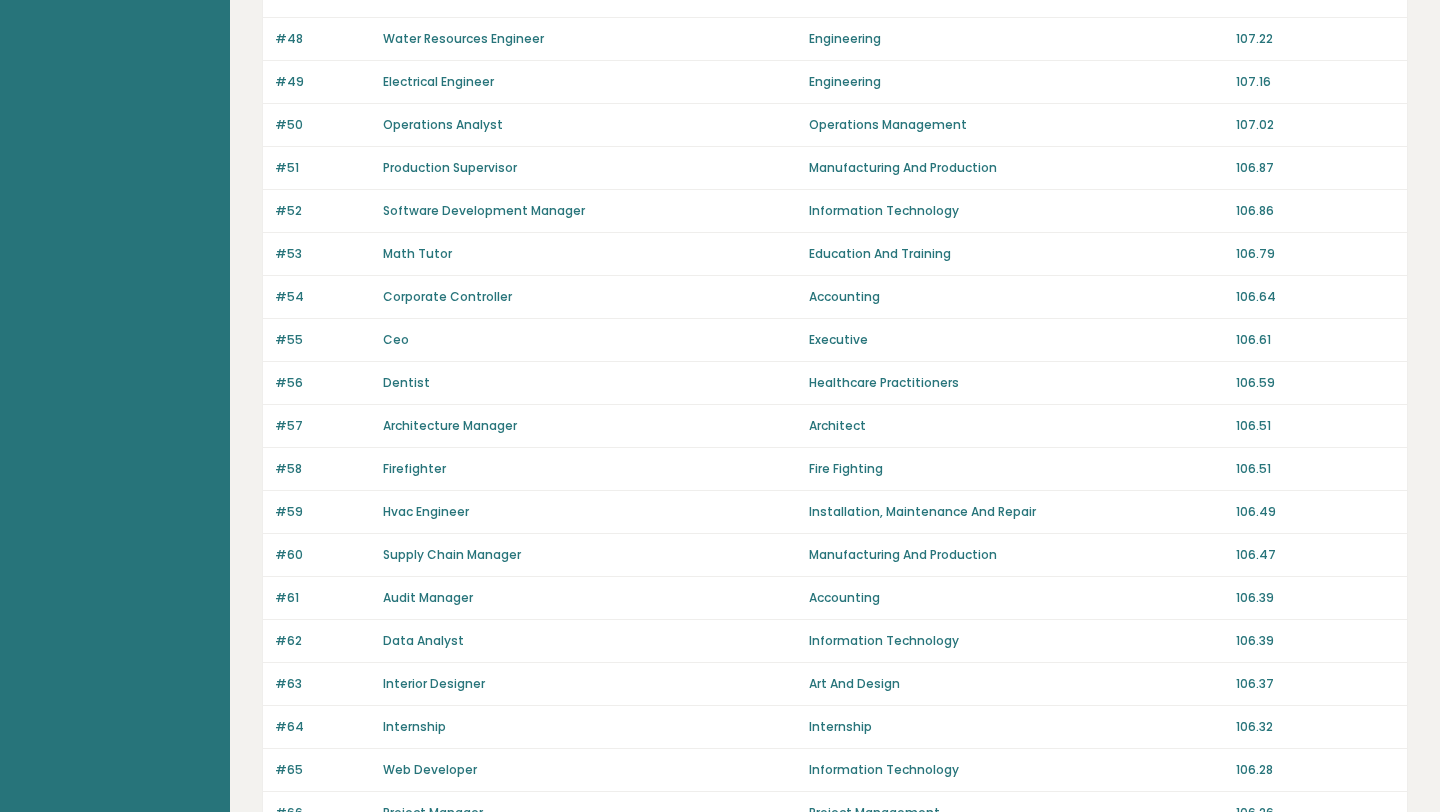 scroll, scrollTop: 1305, scrollLeft: 0, axis: vertical 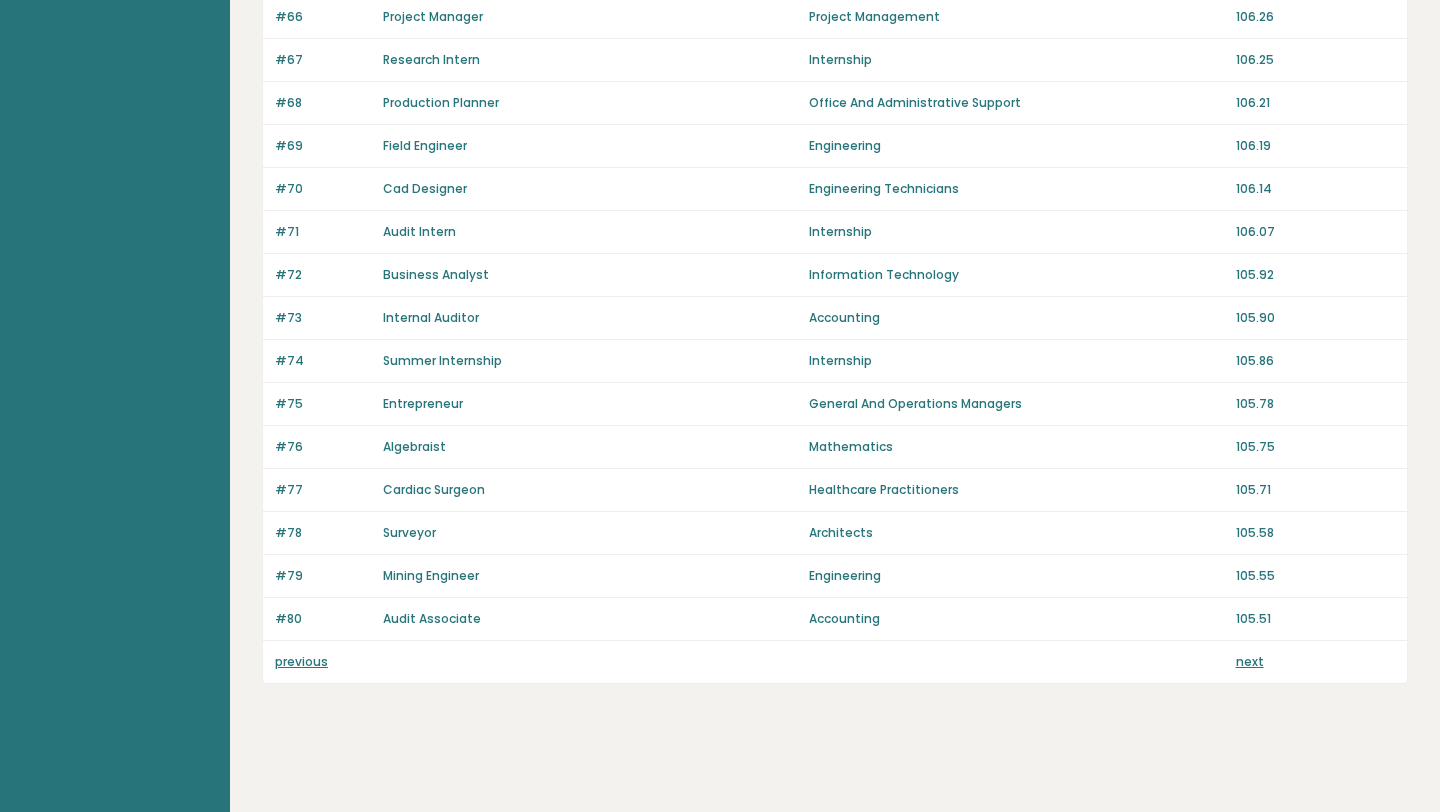 click on "previous" at bounding box center (301, 661) 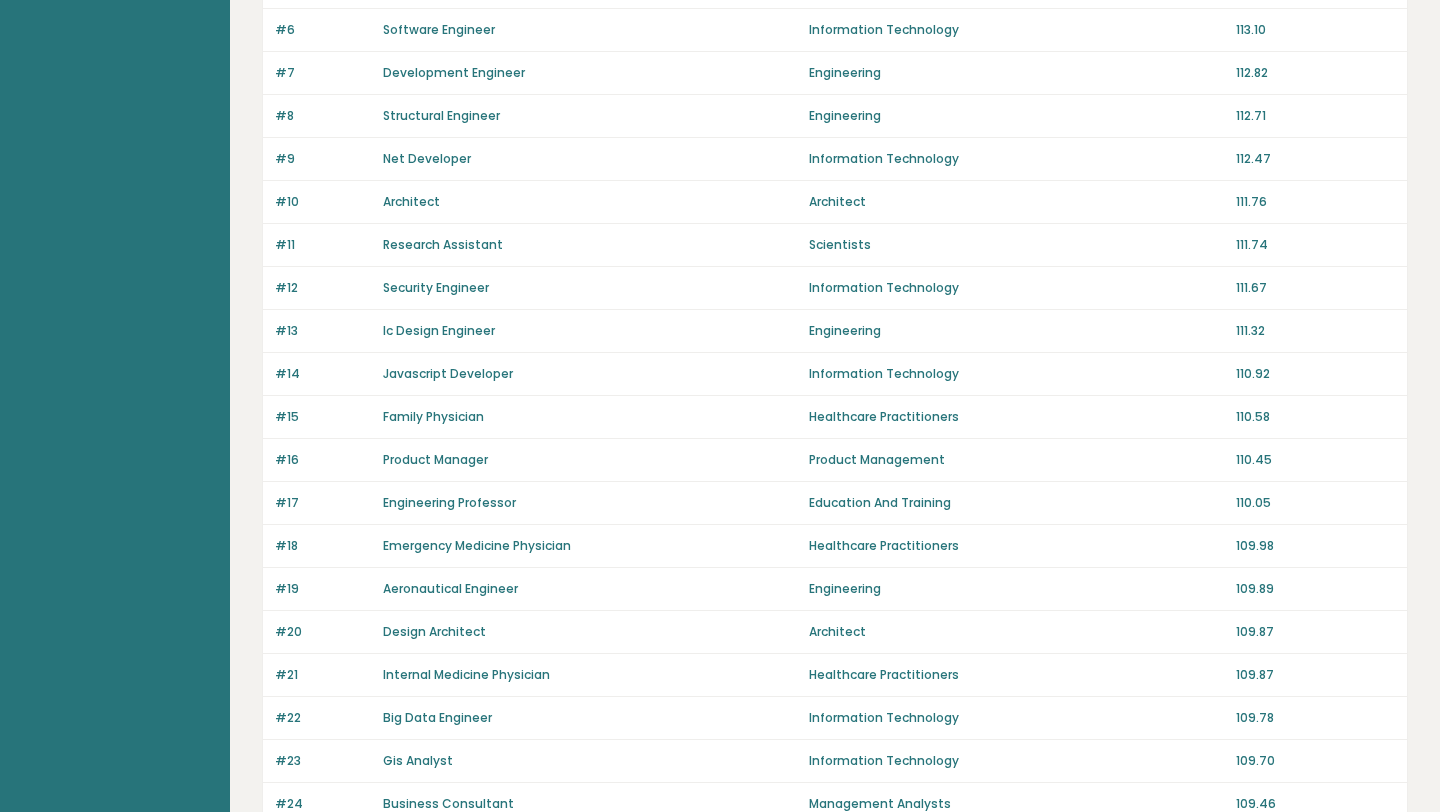 scroll, scrollTop: 436, scrollLeft: 0, axis: vertical 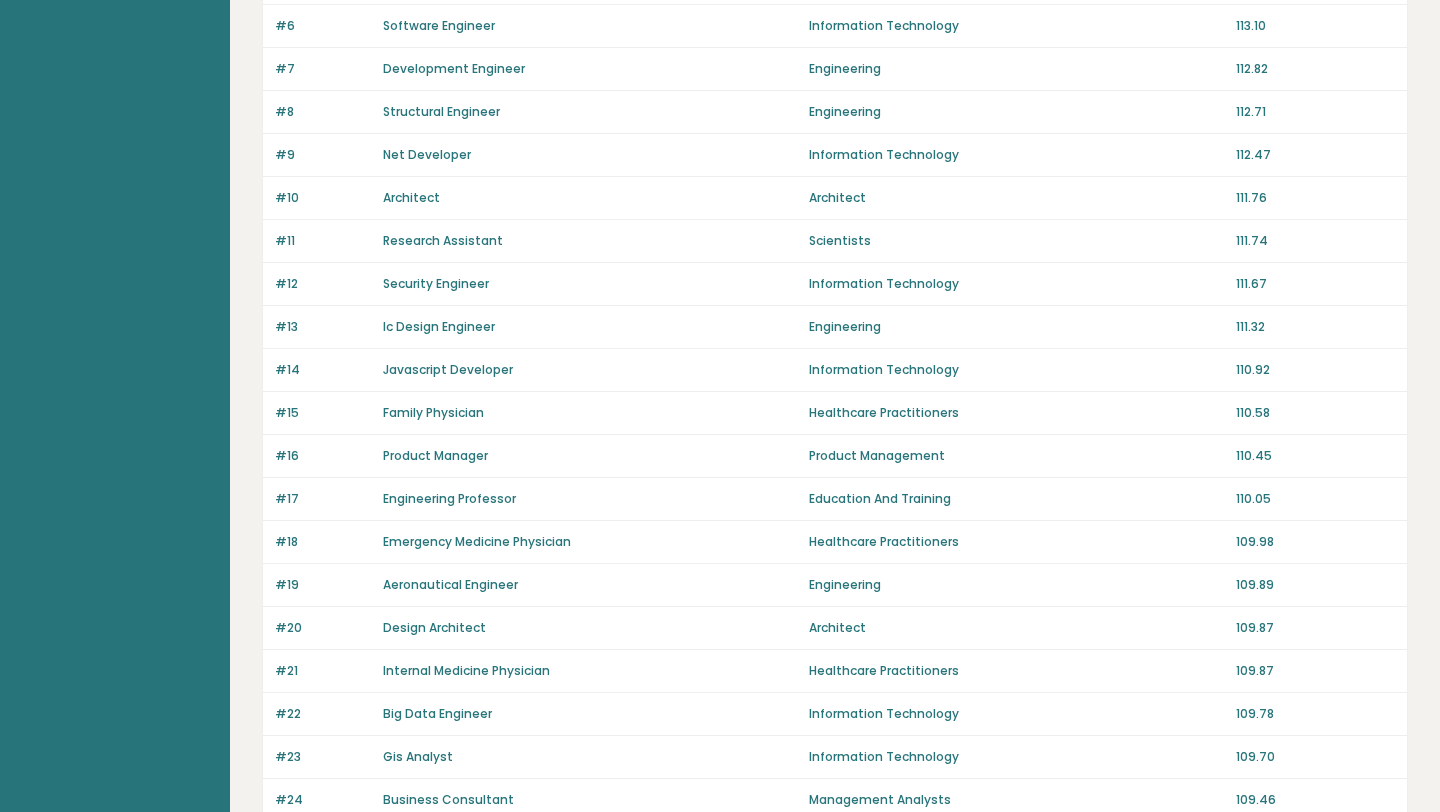 click on "Healthcare Practitioners" at bounding box center (1016, 413) 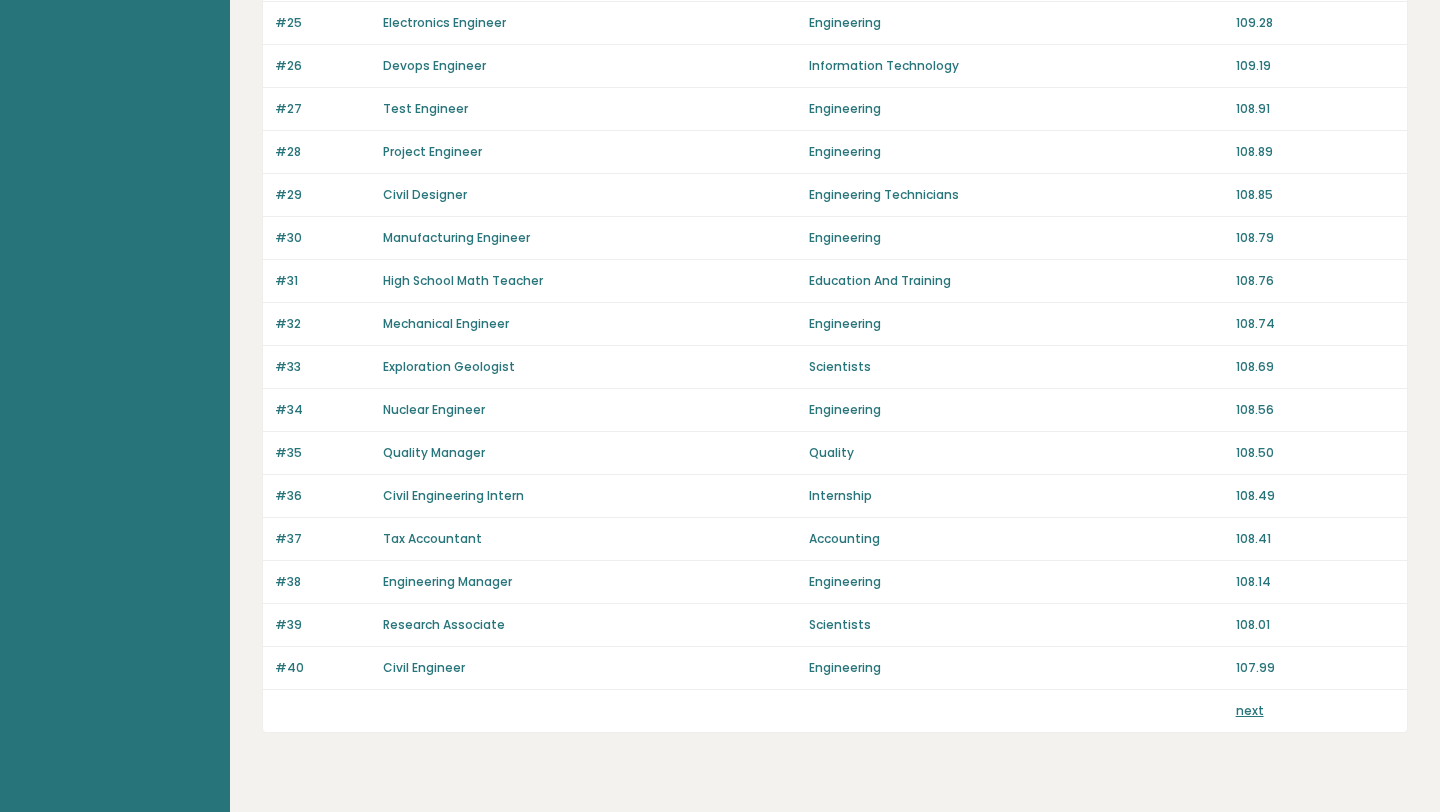 scroll, scrollTop: 1271, scrollLeft: 0, axis: vertical 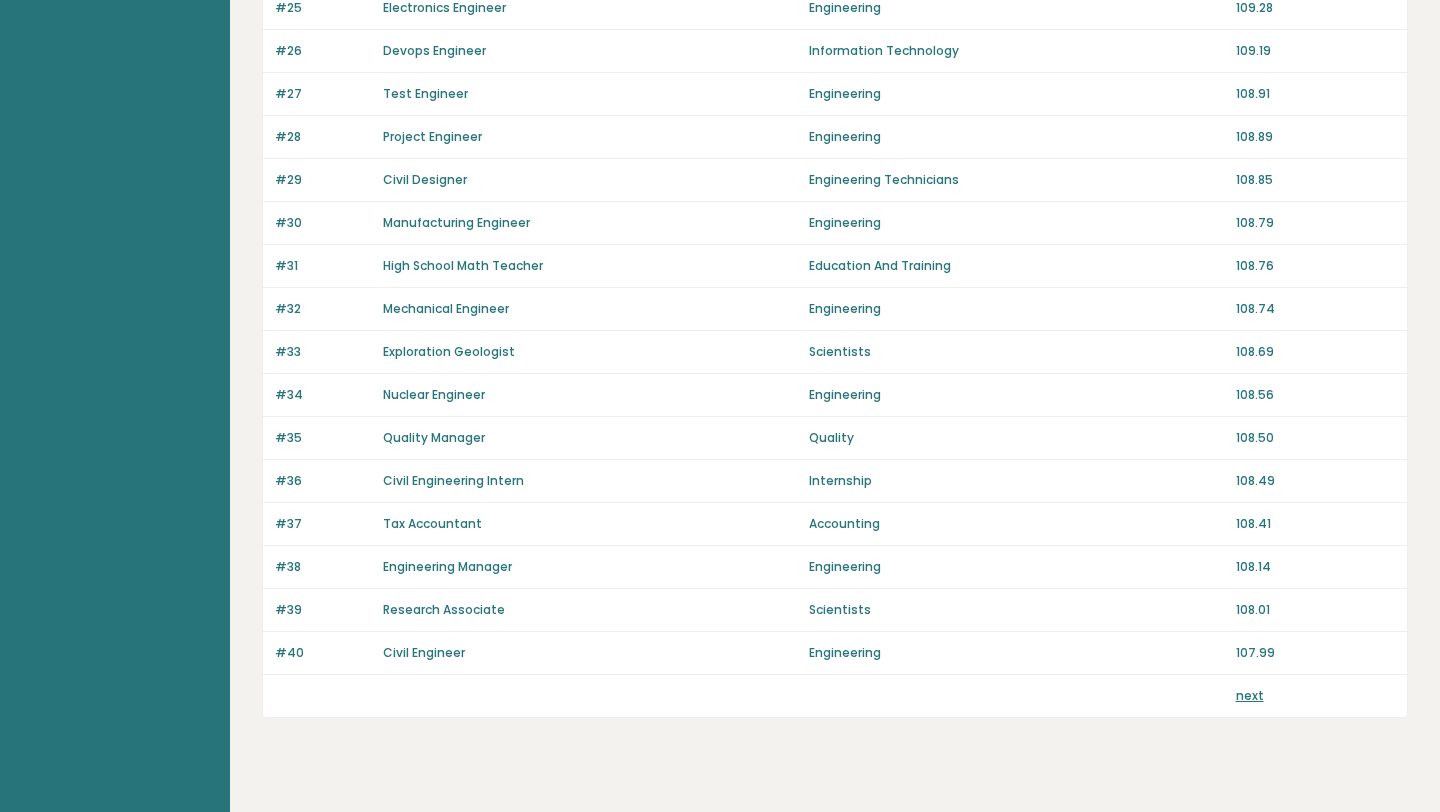 click on "next" at bounding box center (1250, 695) 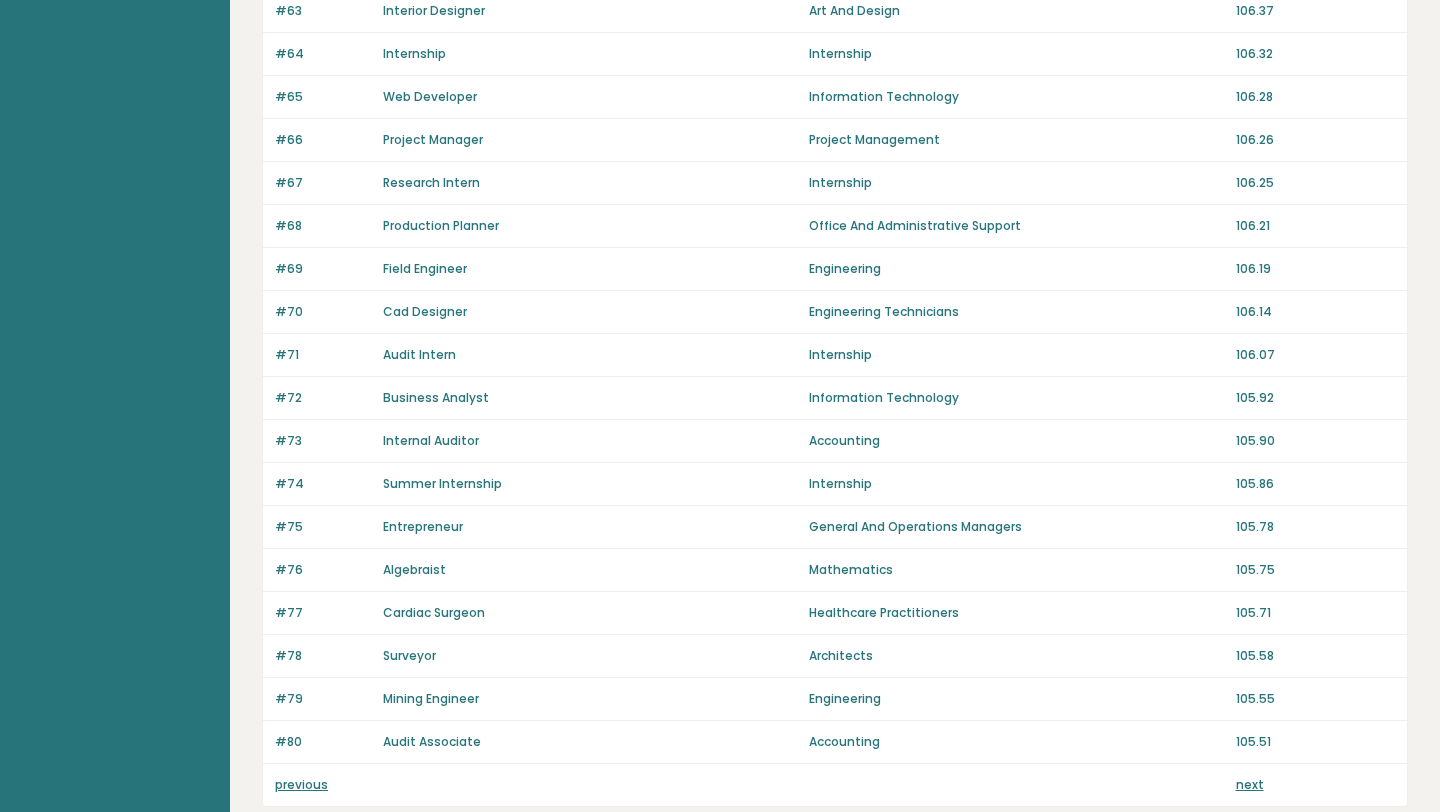 scroll, scrollTop: 1305, scrollLeft: 0, axis: vertical 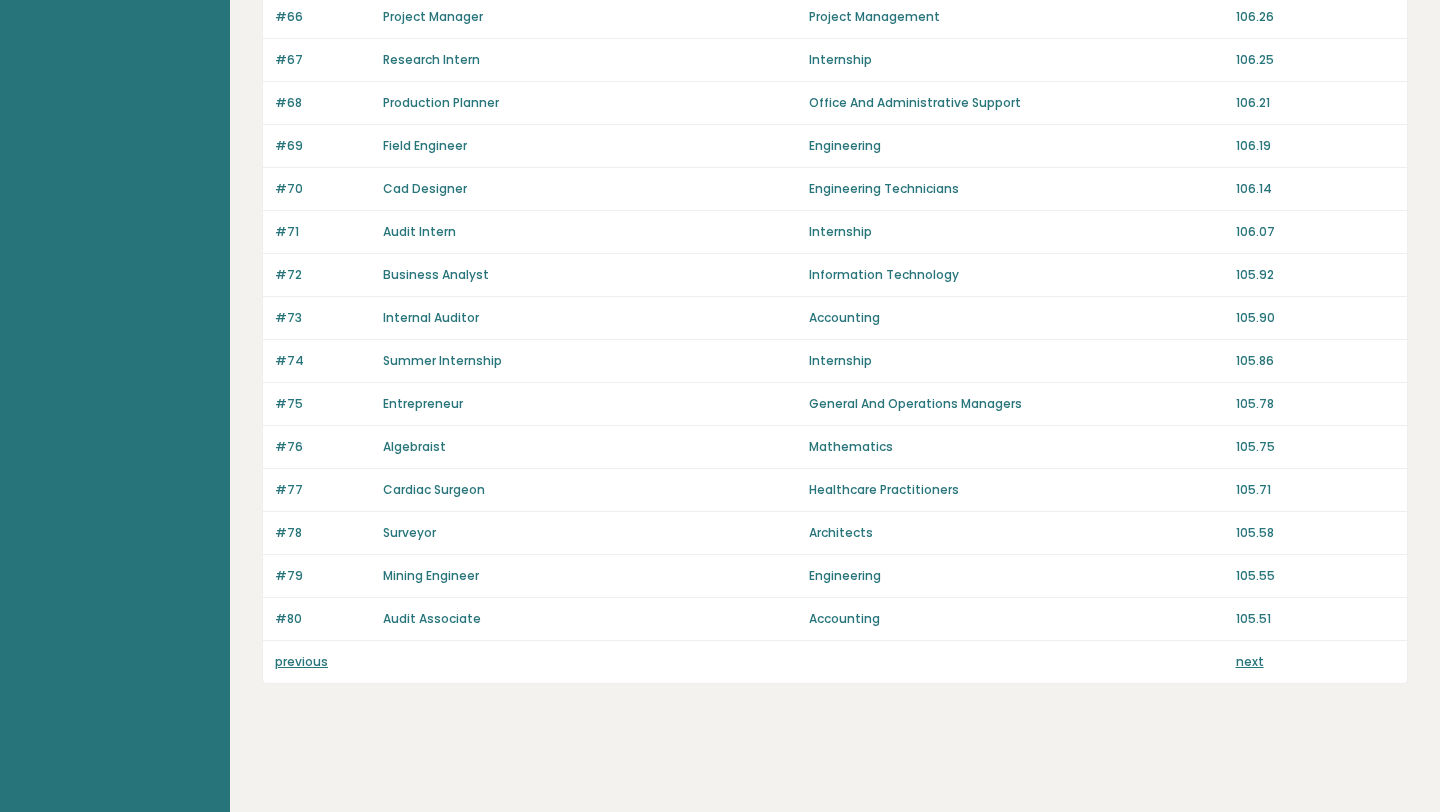 click on "next" at bounding box center (1250, 661) 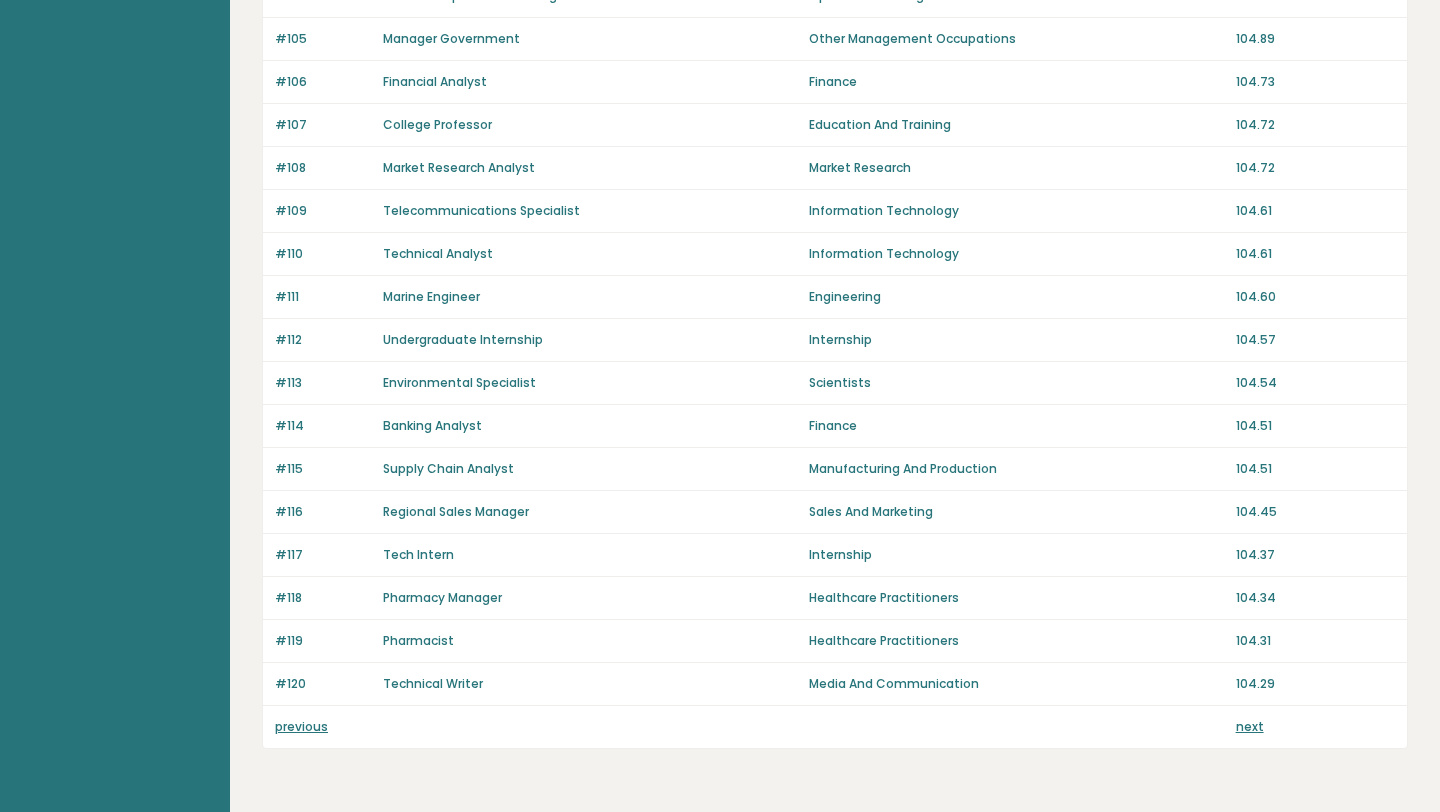 scroll, scrollTop: 1305, scrollLeft: 0, axis: vertical 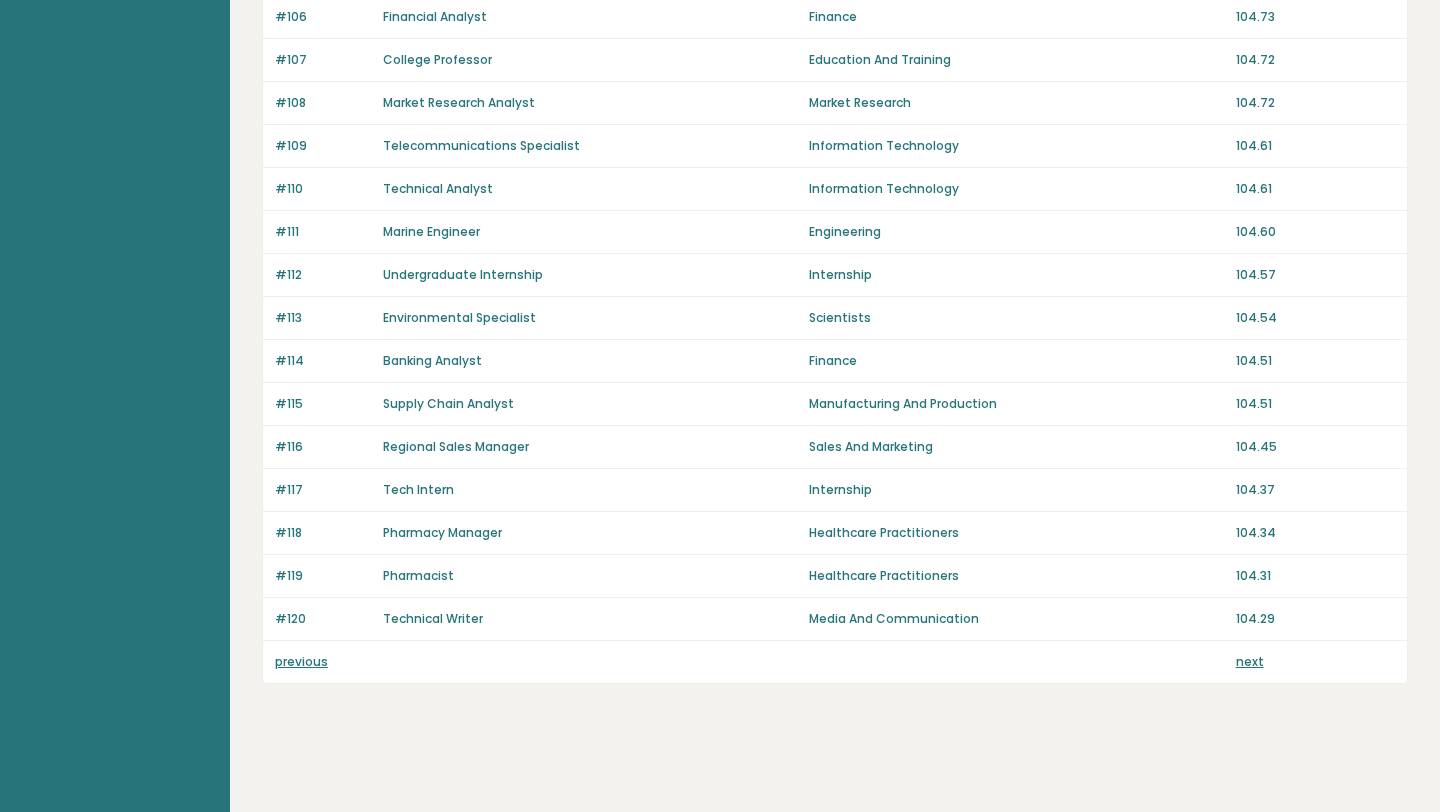 click on "next" at bounding box center (1250, 661) 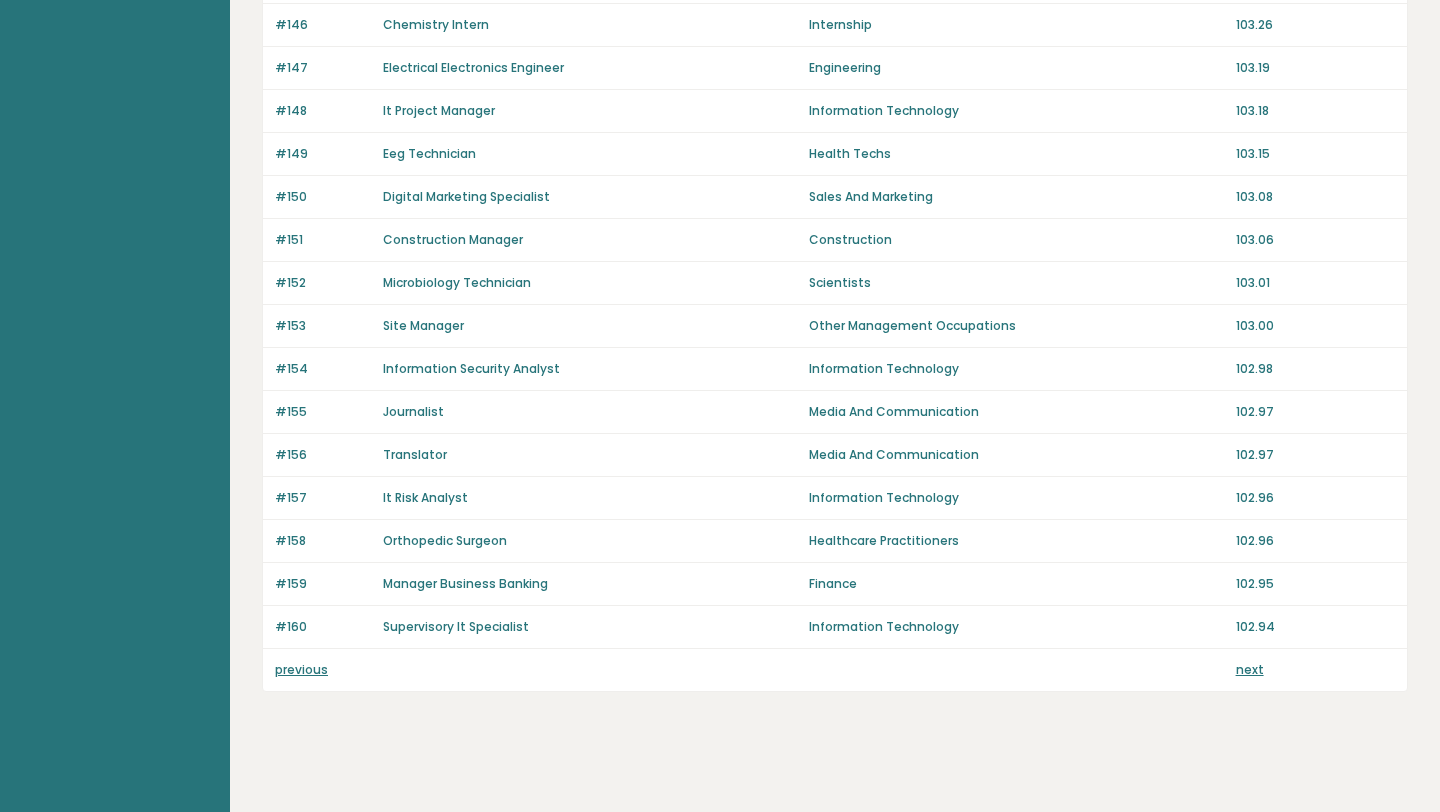 scroll, scrollTop: 1305, scrollLeft: 0, axis: vertical 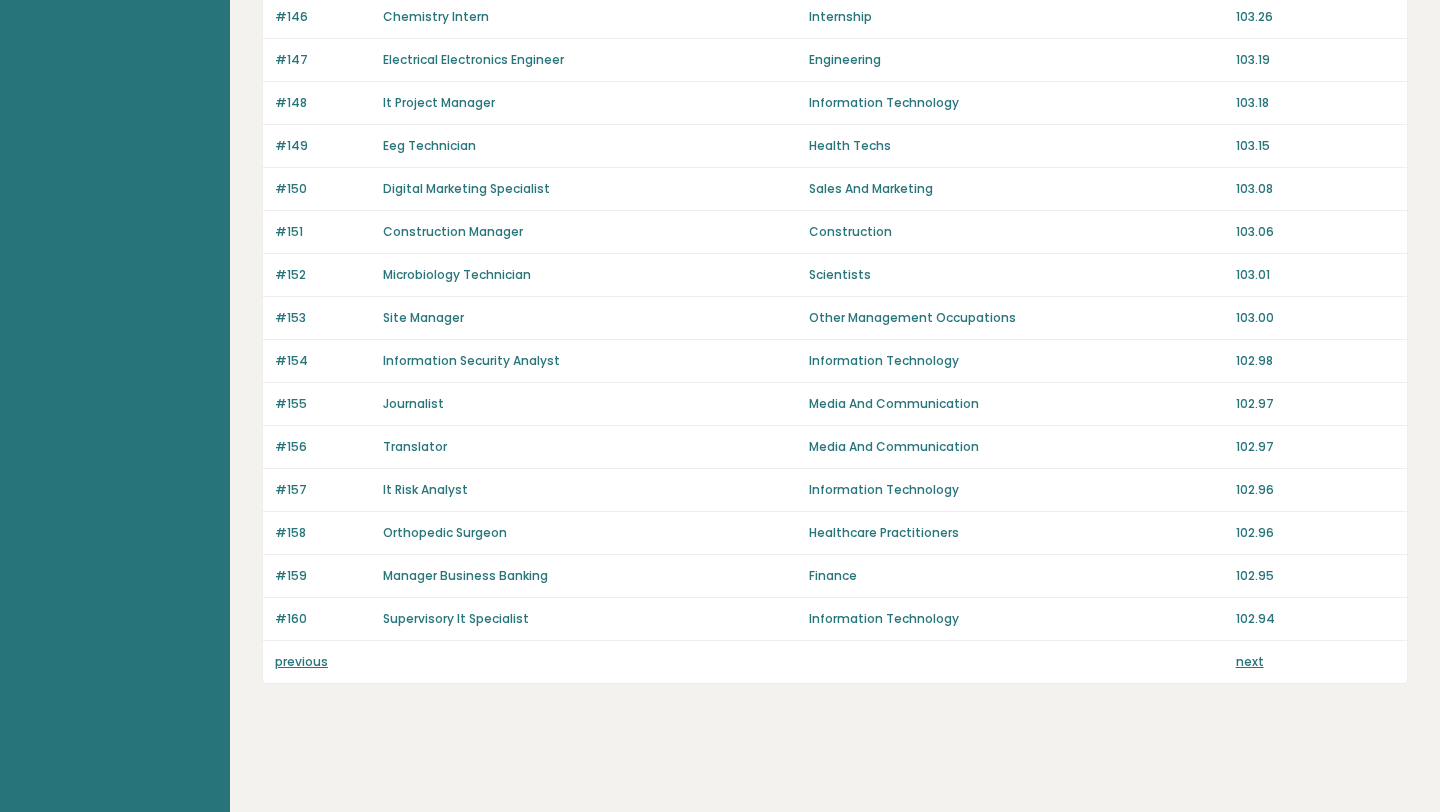 click on "next" at bounding box center (1250, 661) 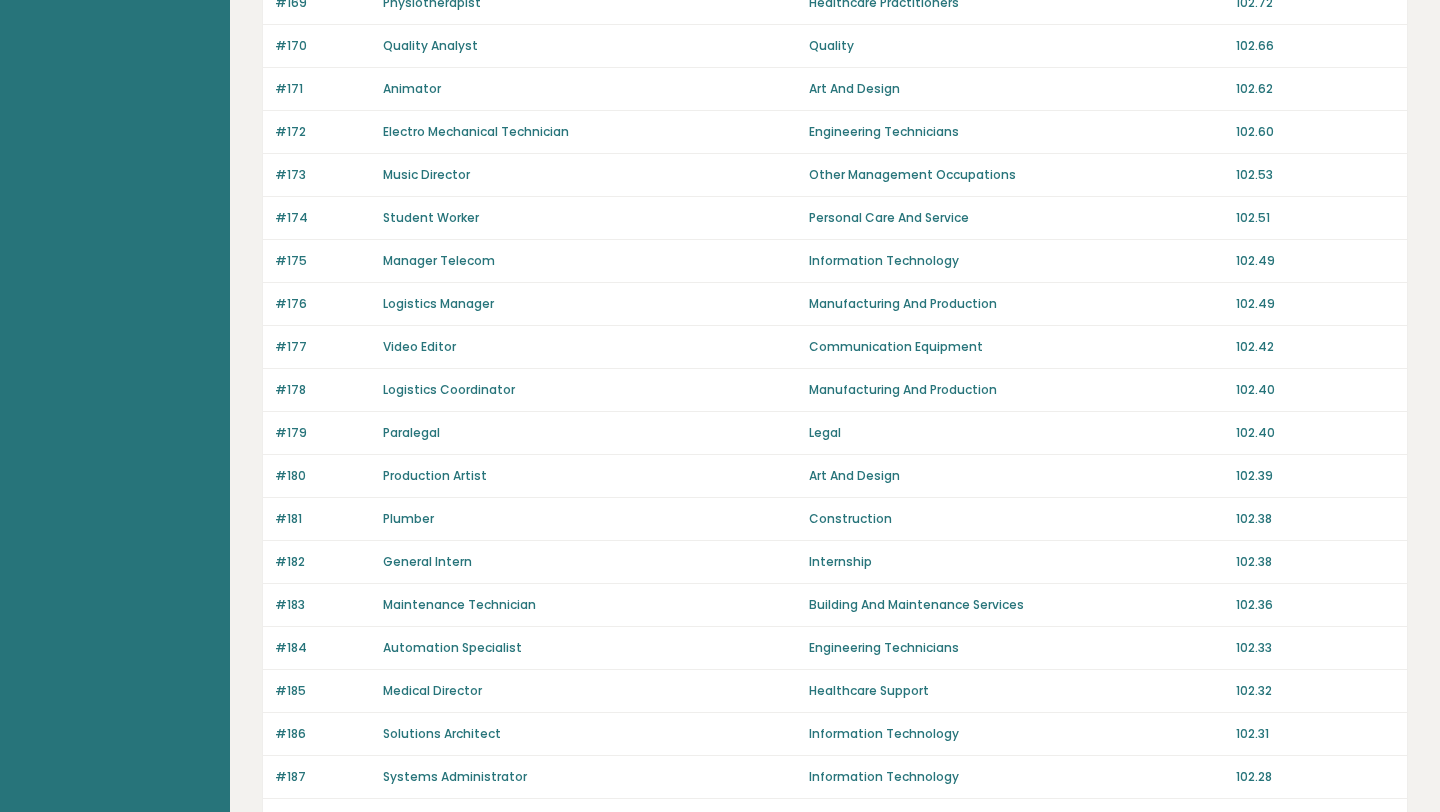 scroll, scrollTop: 0, scrollLeft: 0, axis: both 